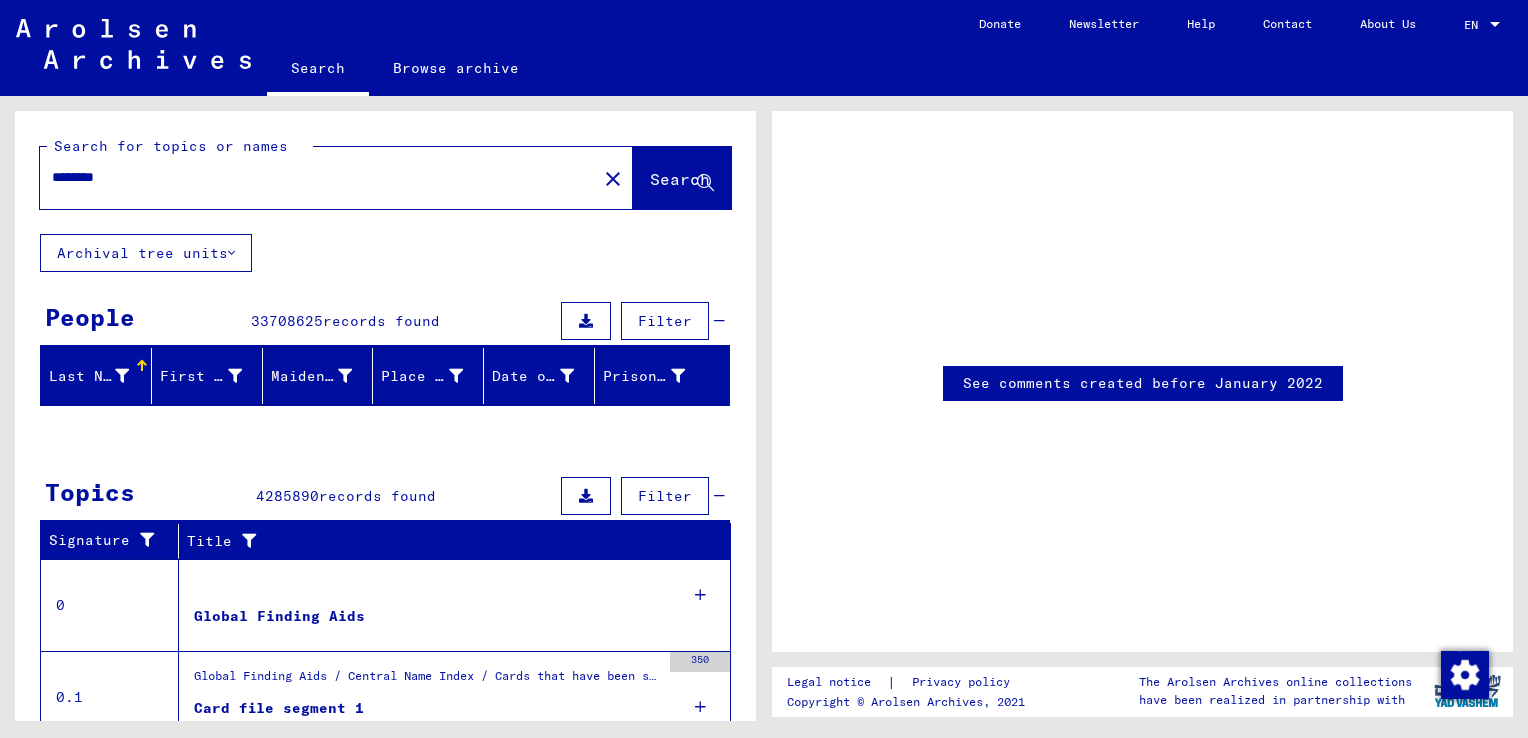 scroll, scrollTop: 0, scrollLeft: 0, axis: both 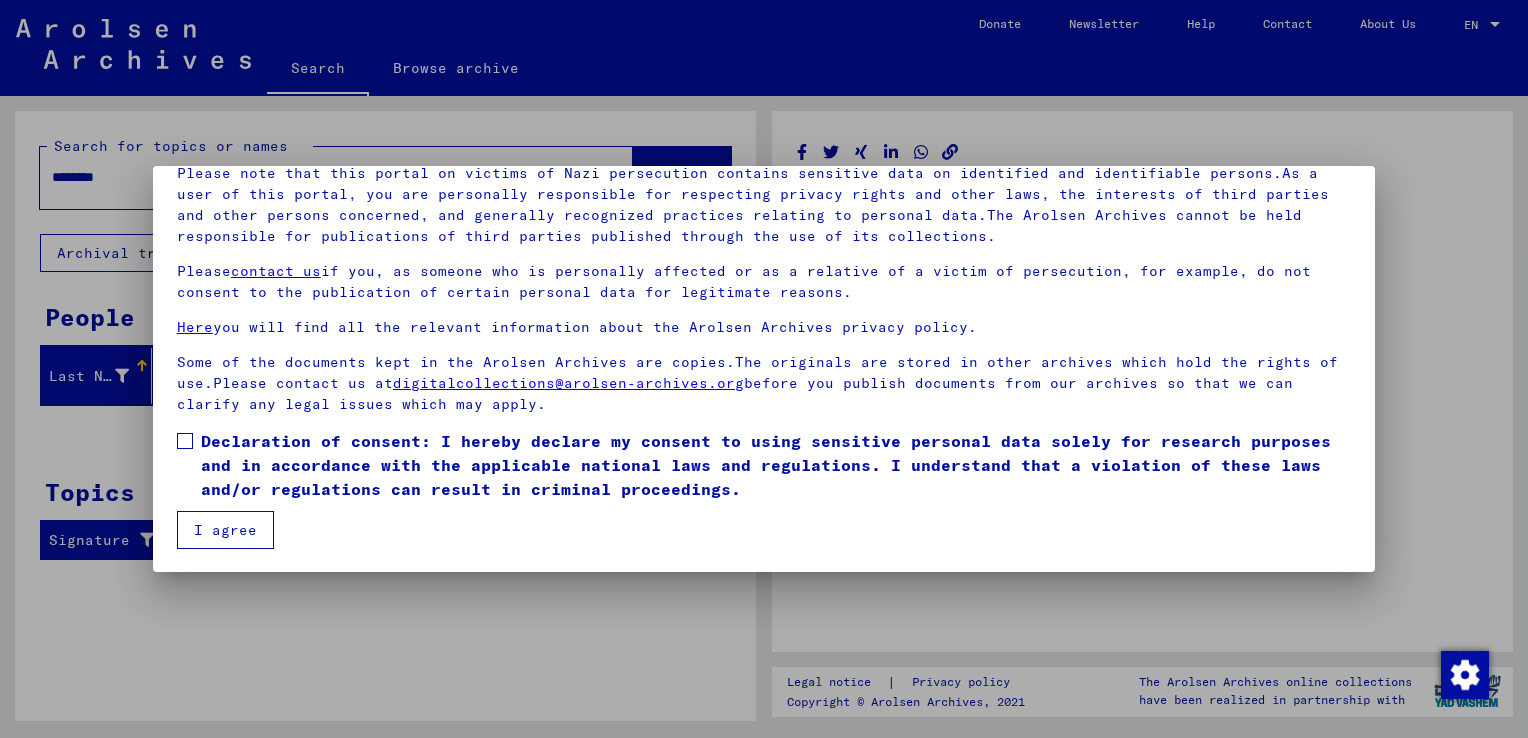 click at bounding box center [185, 441] 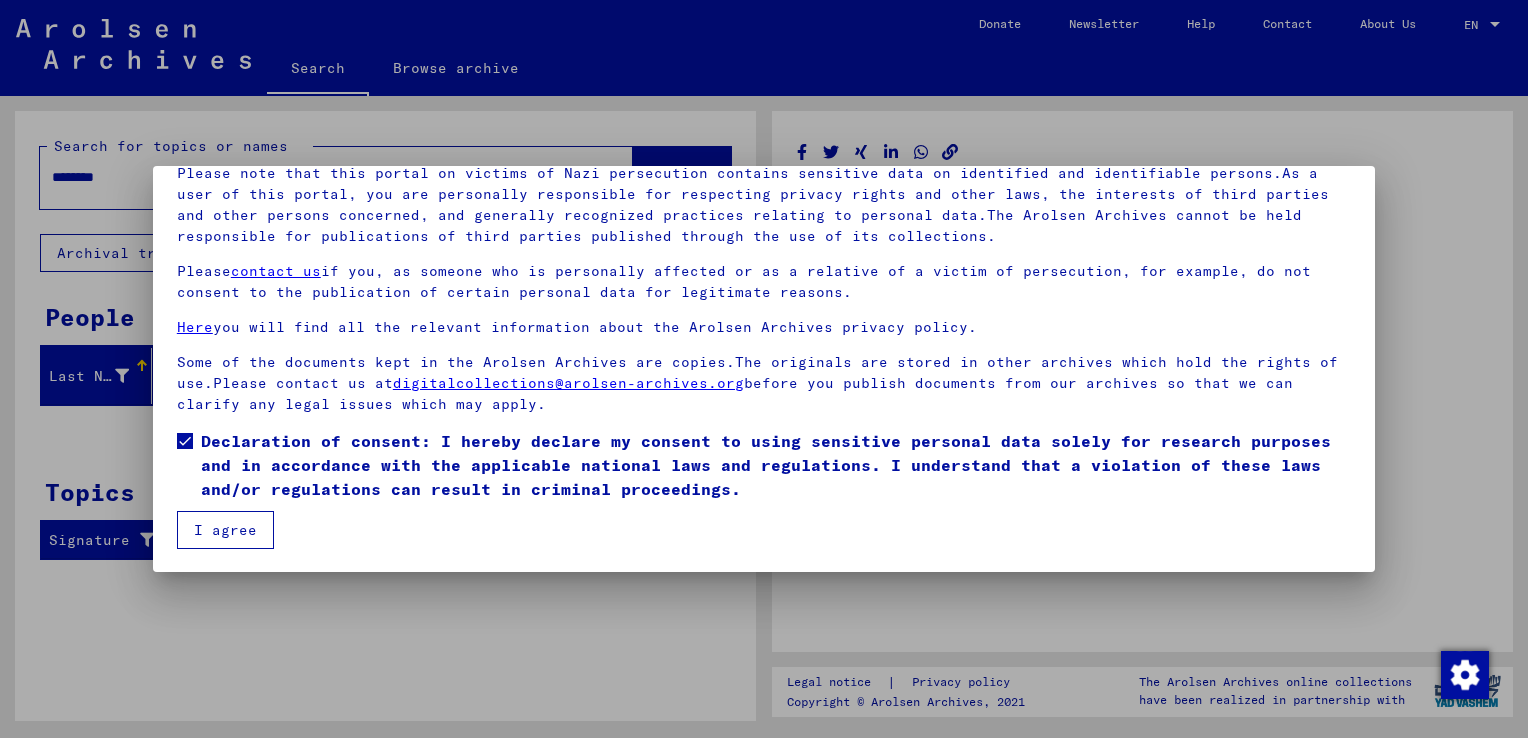 click on "I agree" at bounding box center [225, 530] 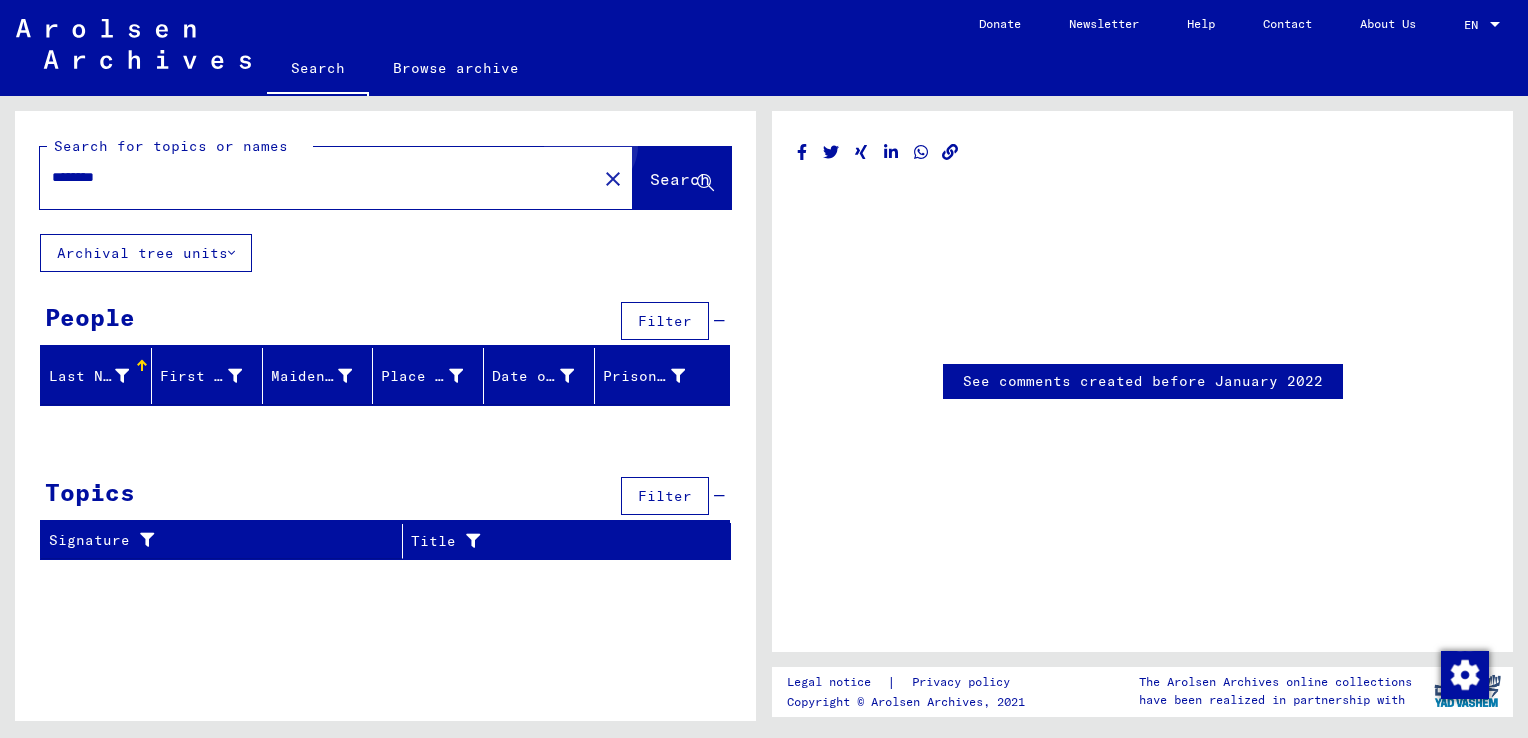click on "Search" 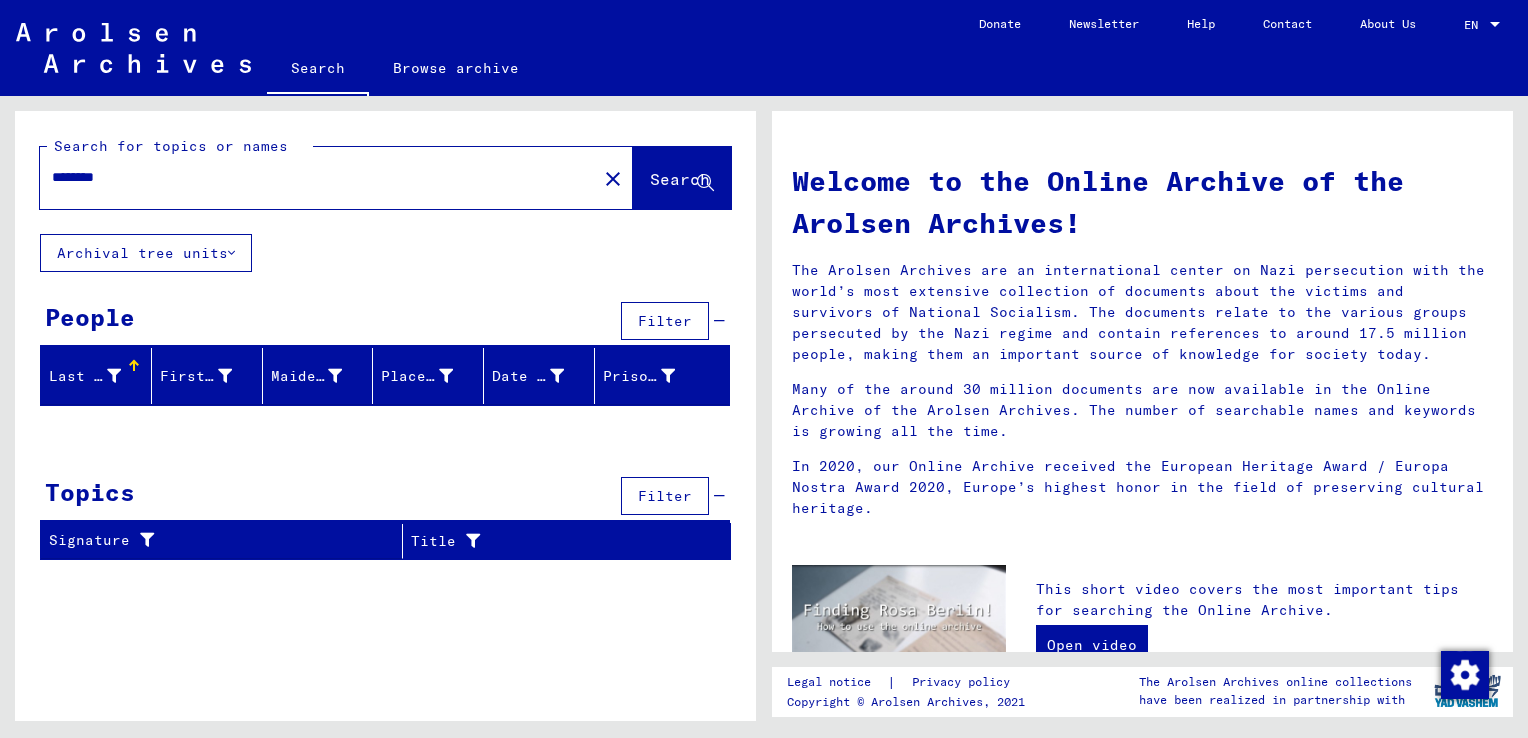 click on "********" at bounding box center (312, 177) 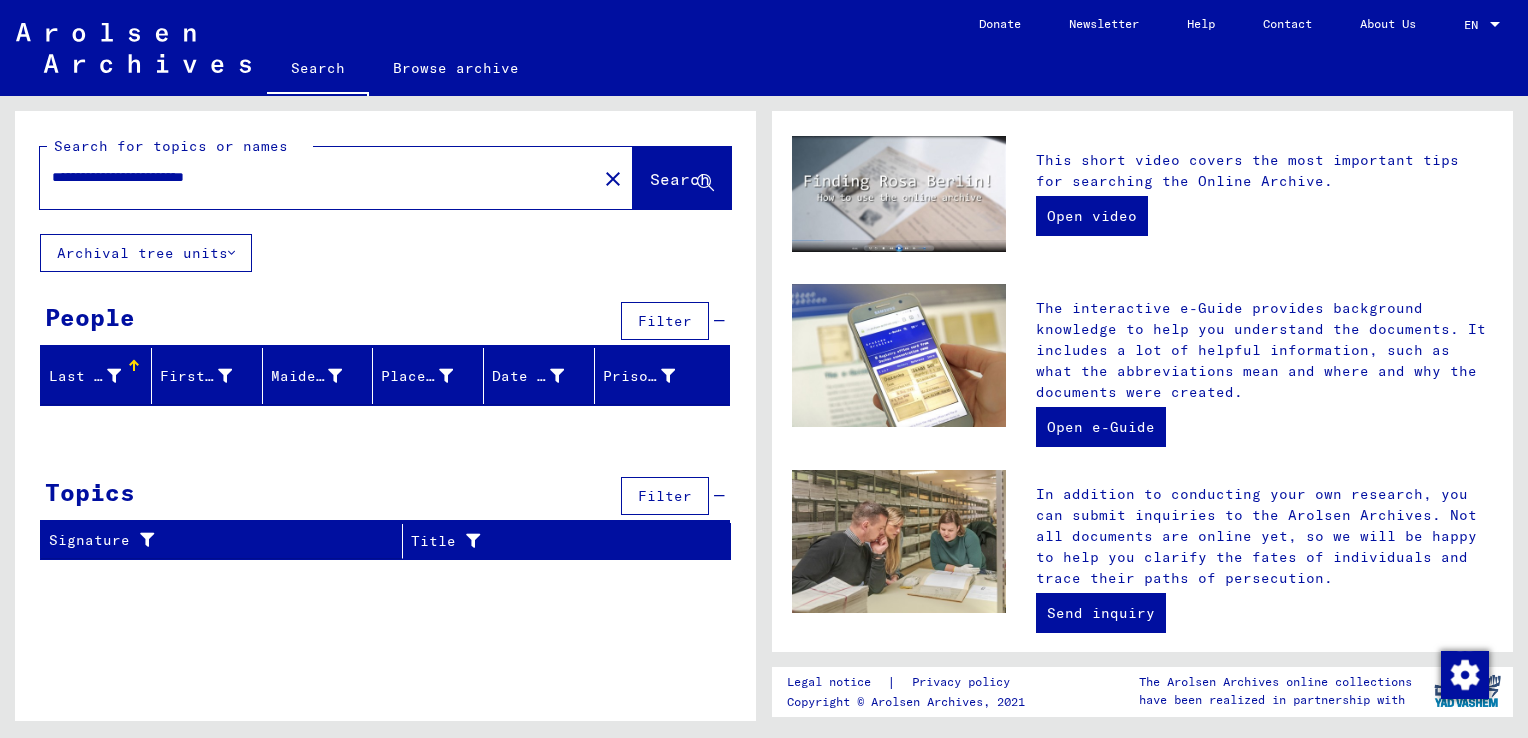scroll, scrollTop: 500, scrollLeft: 0, axis: vertical 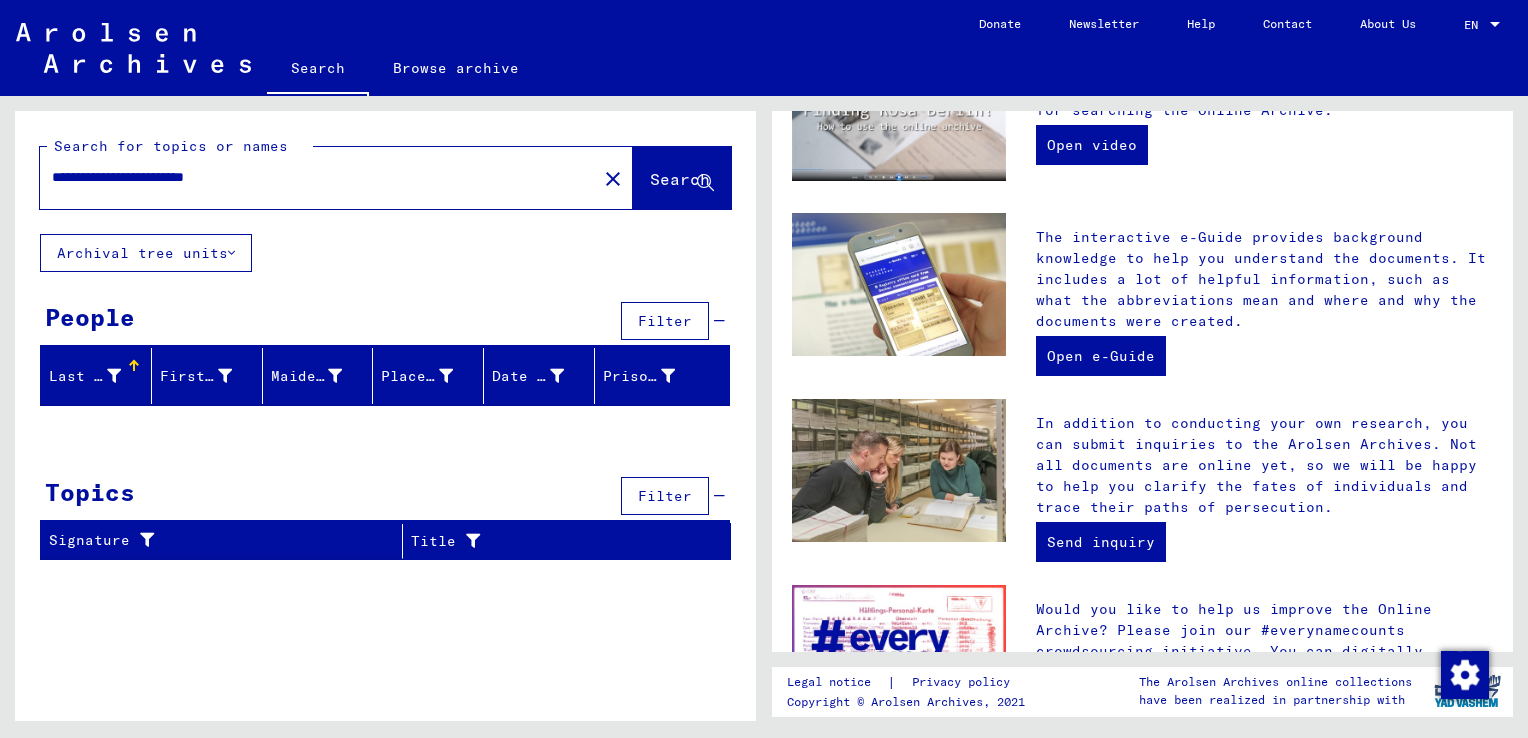 drag, startPoint x: 107, startPoint y: 175, endPoint x: 34, endPoint y: 174, distance: 73.00685 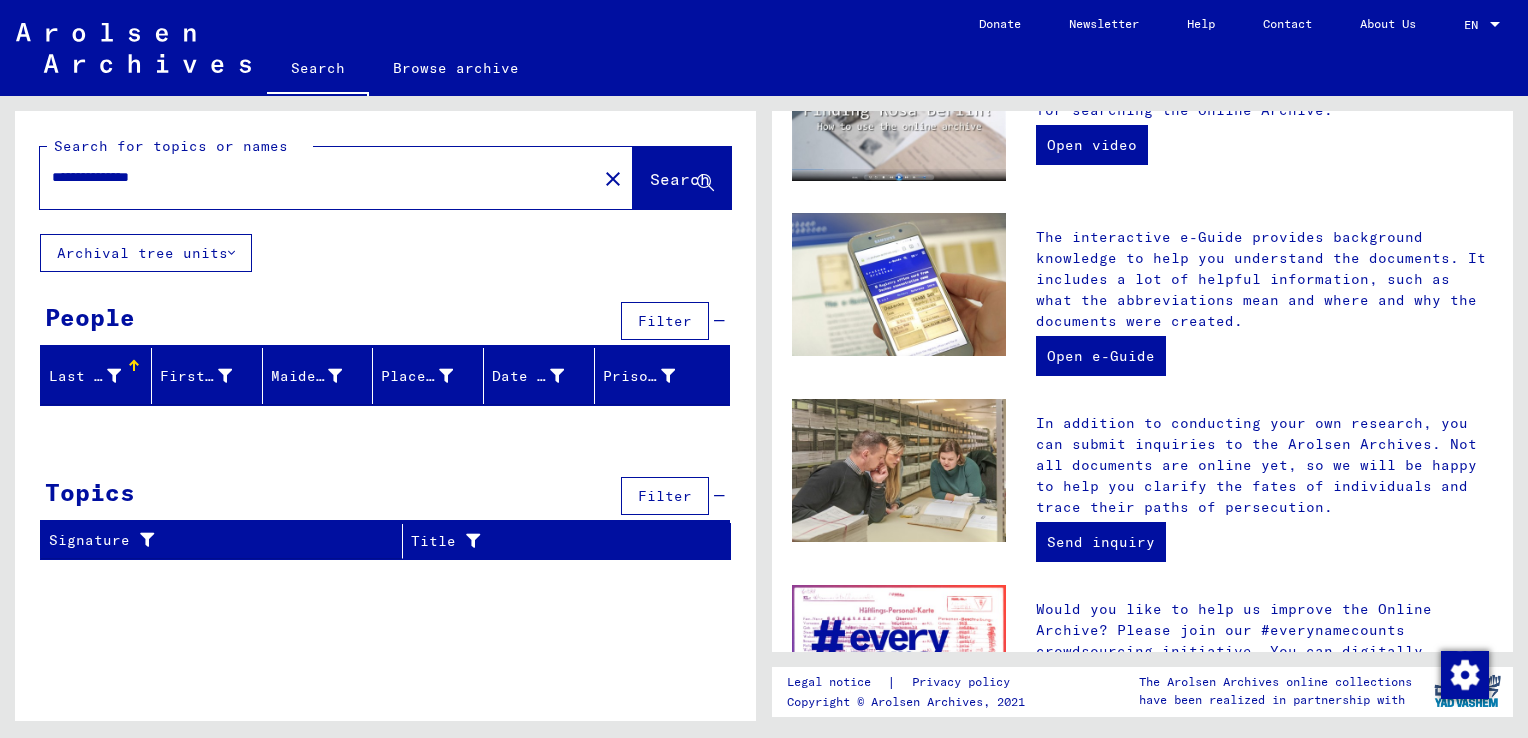 drag, startPoint x: 180, startPoint y: 174, endPoint x: 21, endPoint y: 183, distance: 159.25452 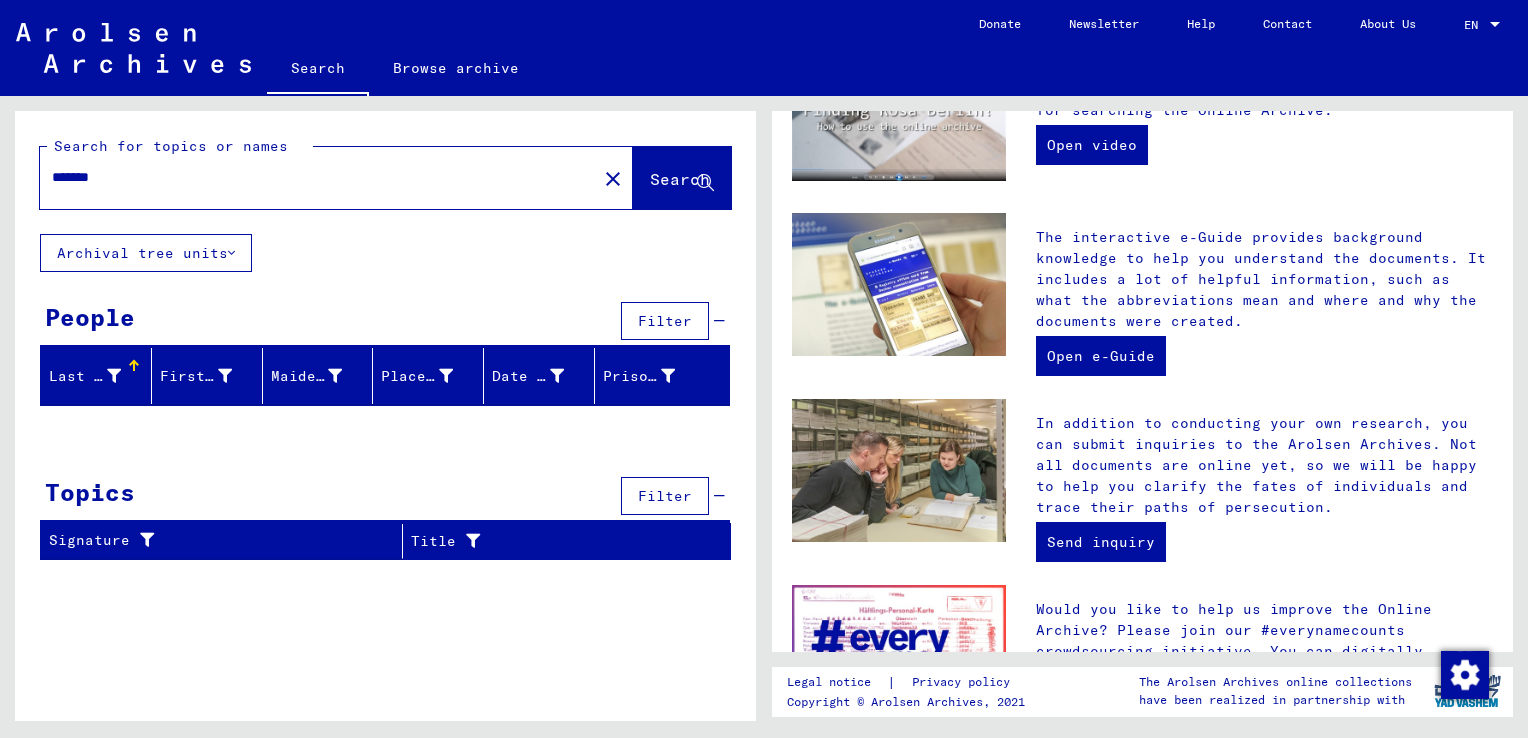 type on "*******" 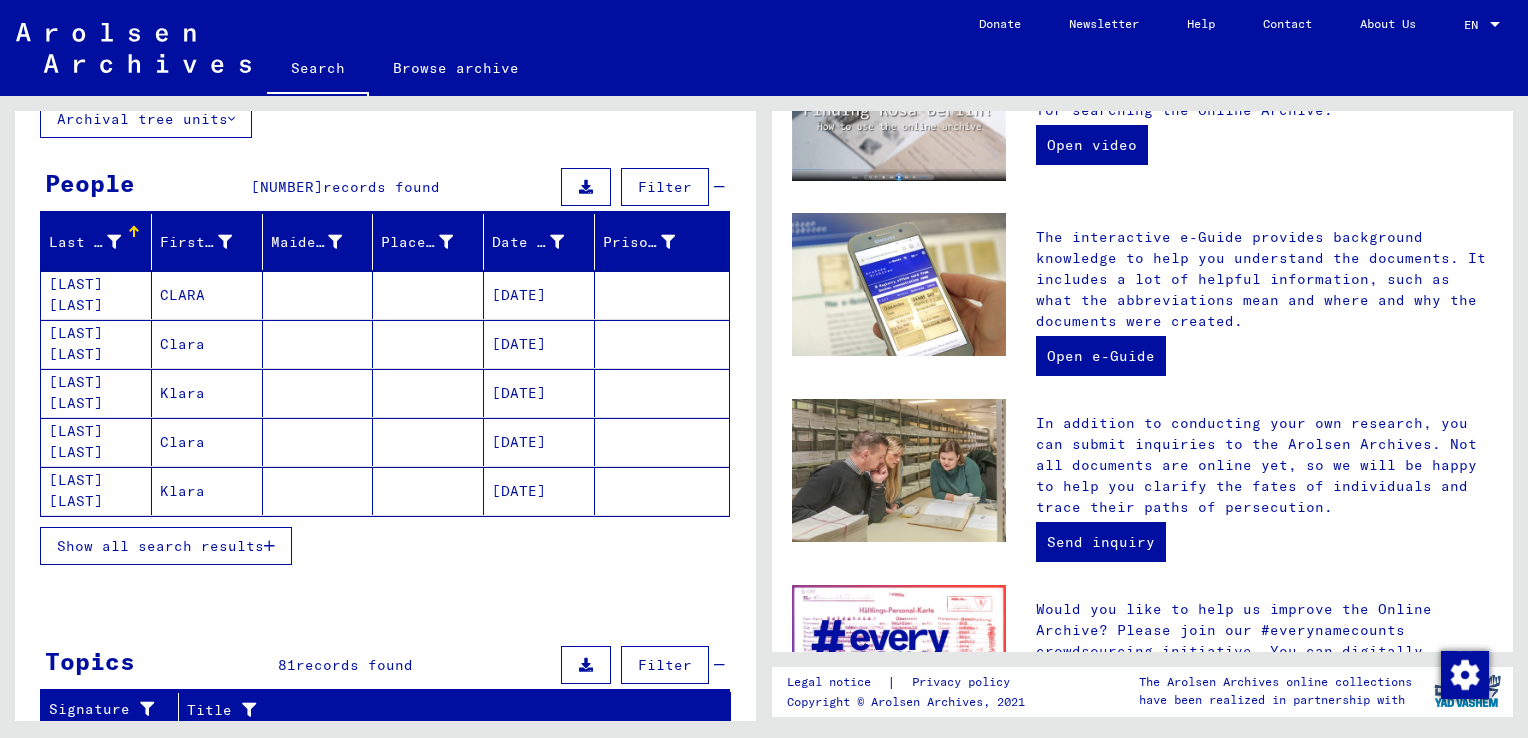 scroll, scrollTop: 100, scrollLeft: 0, axis: vertical 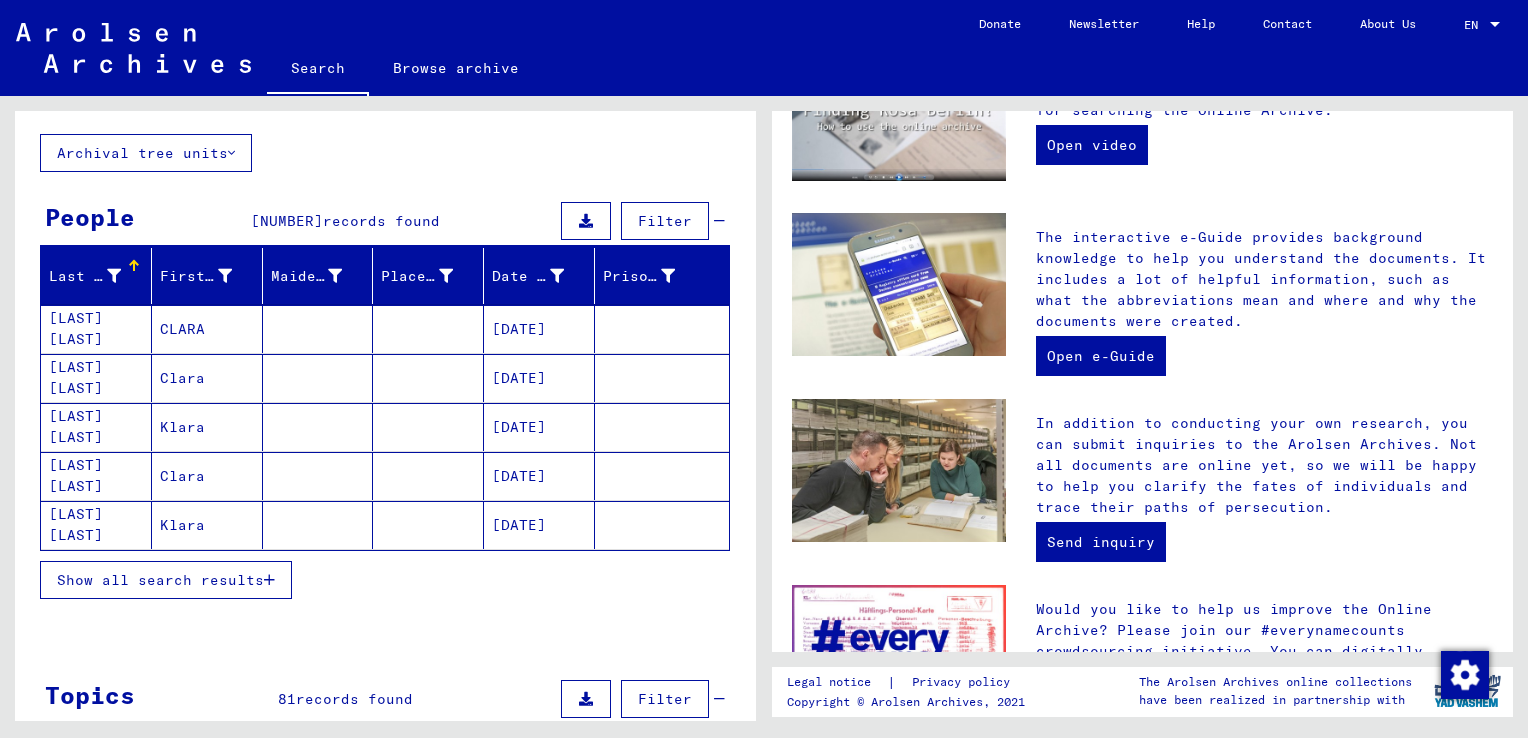 click on "Filter" at bounding box center (665, 221) 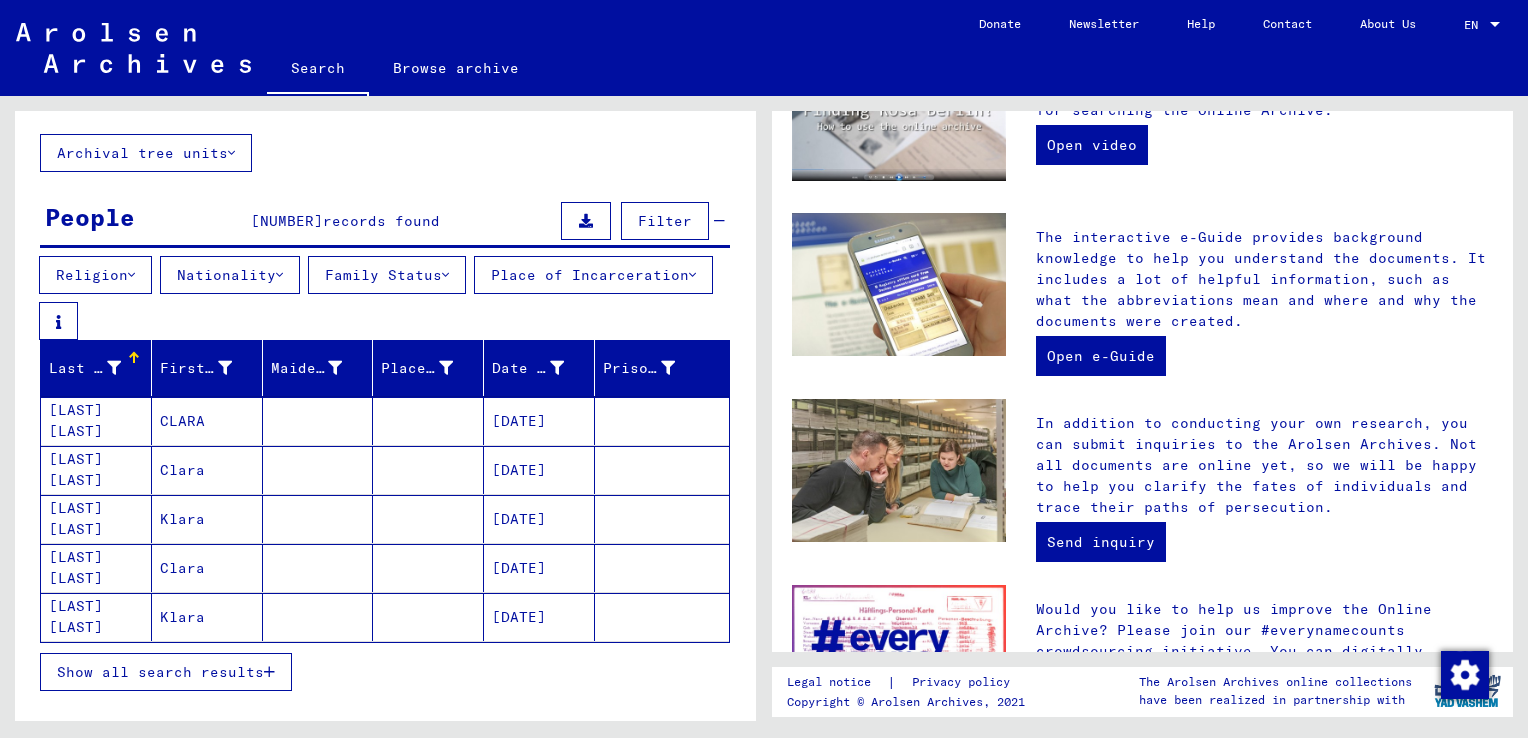 click on "Religion" at bounding box center [95, 275] 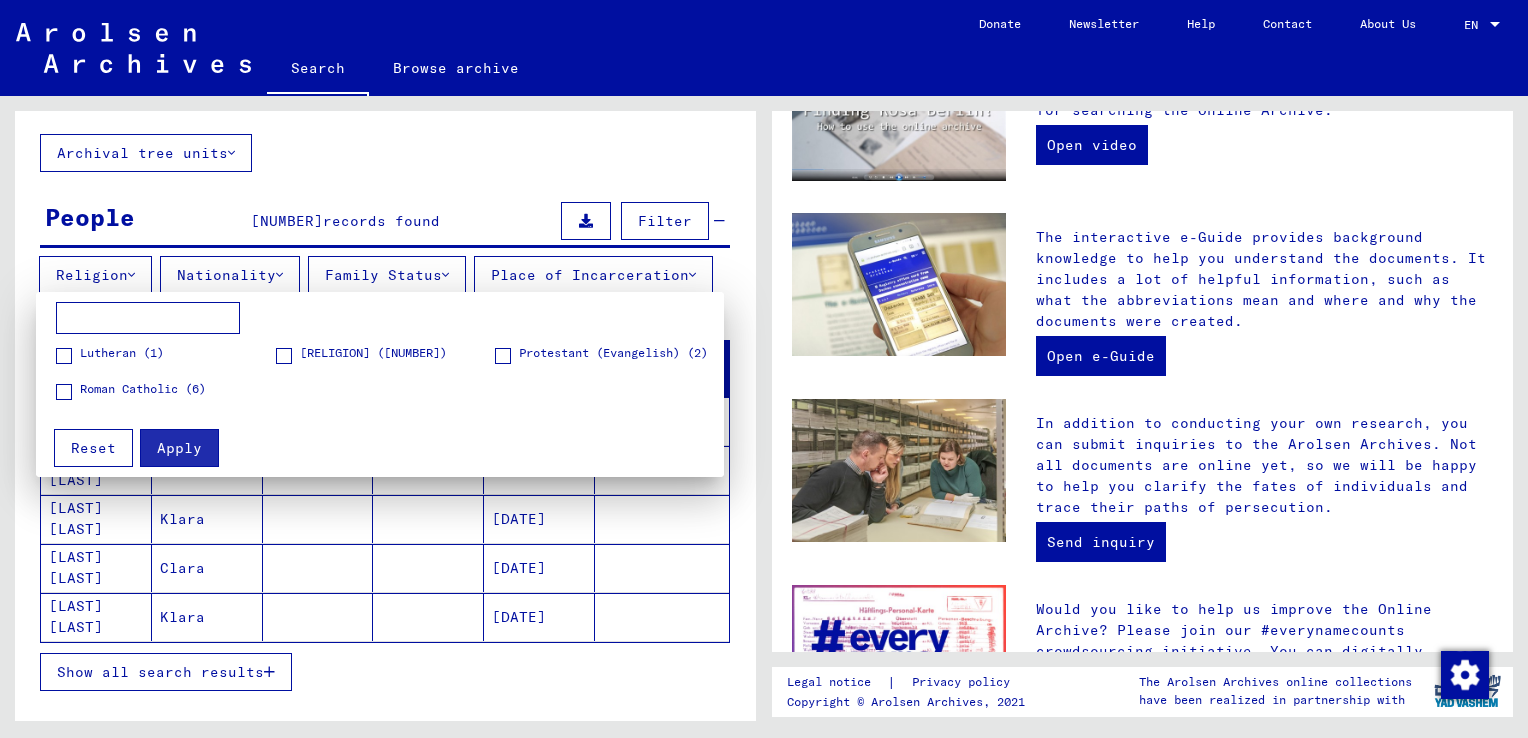 type 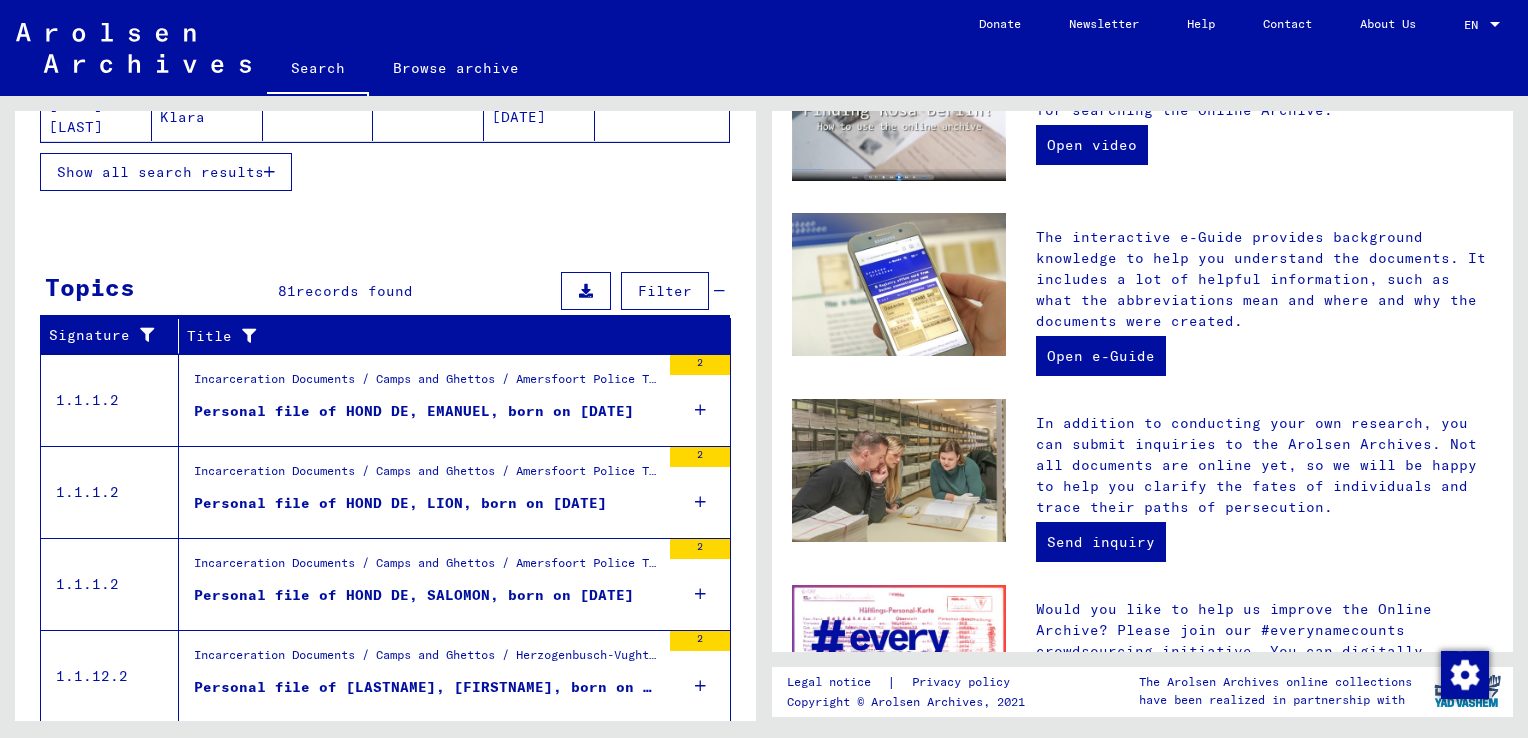 scroll, scrollTop: 752, scrollLeft: 0, axis: vertical 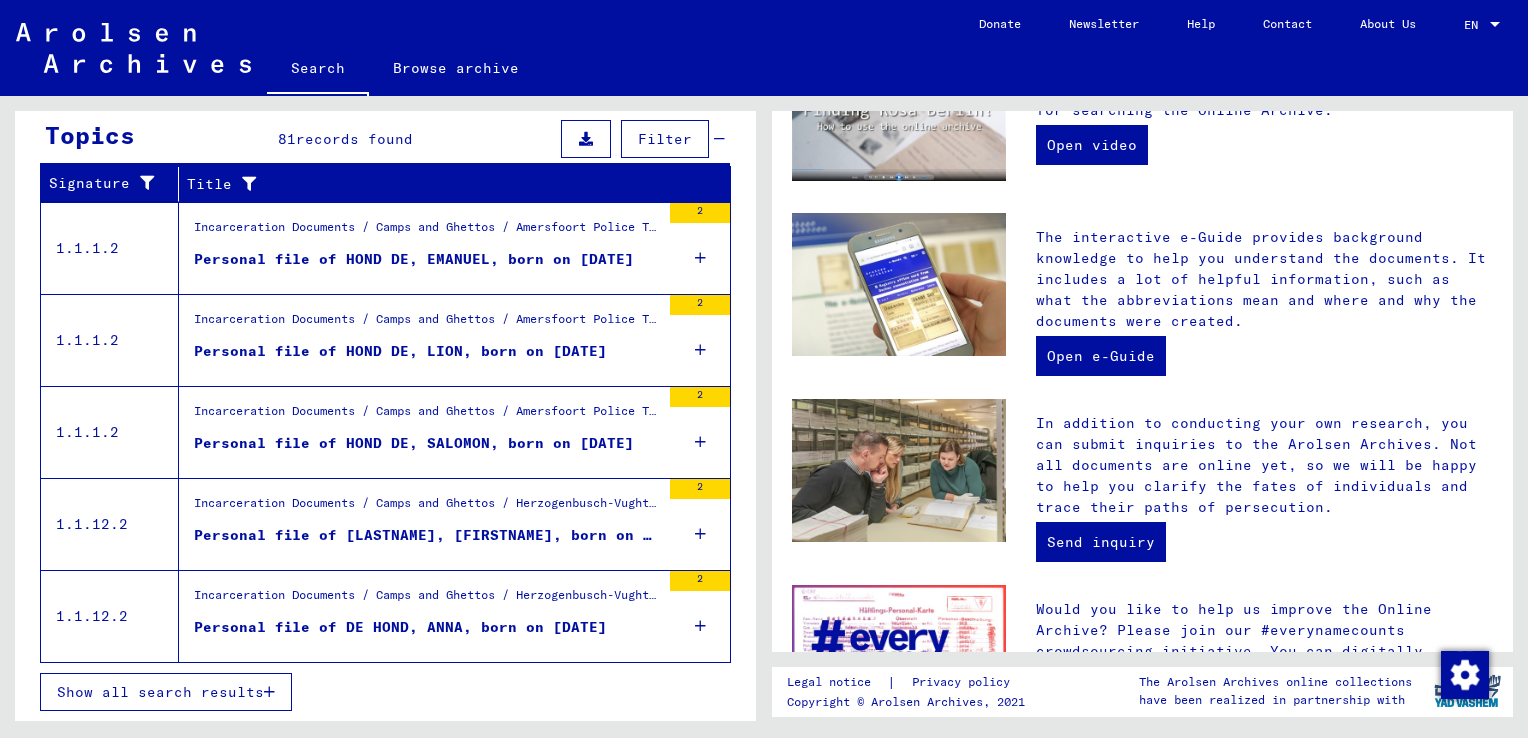 click on "Personal file of HOND DE, EMANUEL, born on [DATE]" at bounding box center (414, 259) 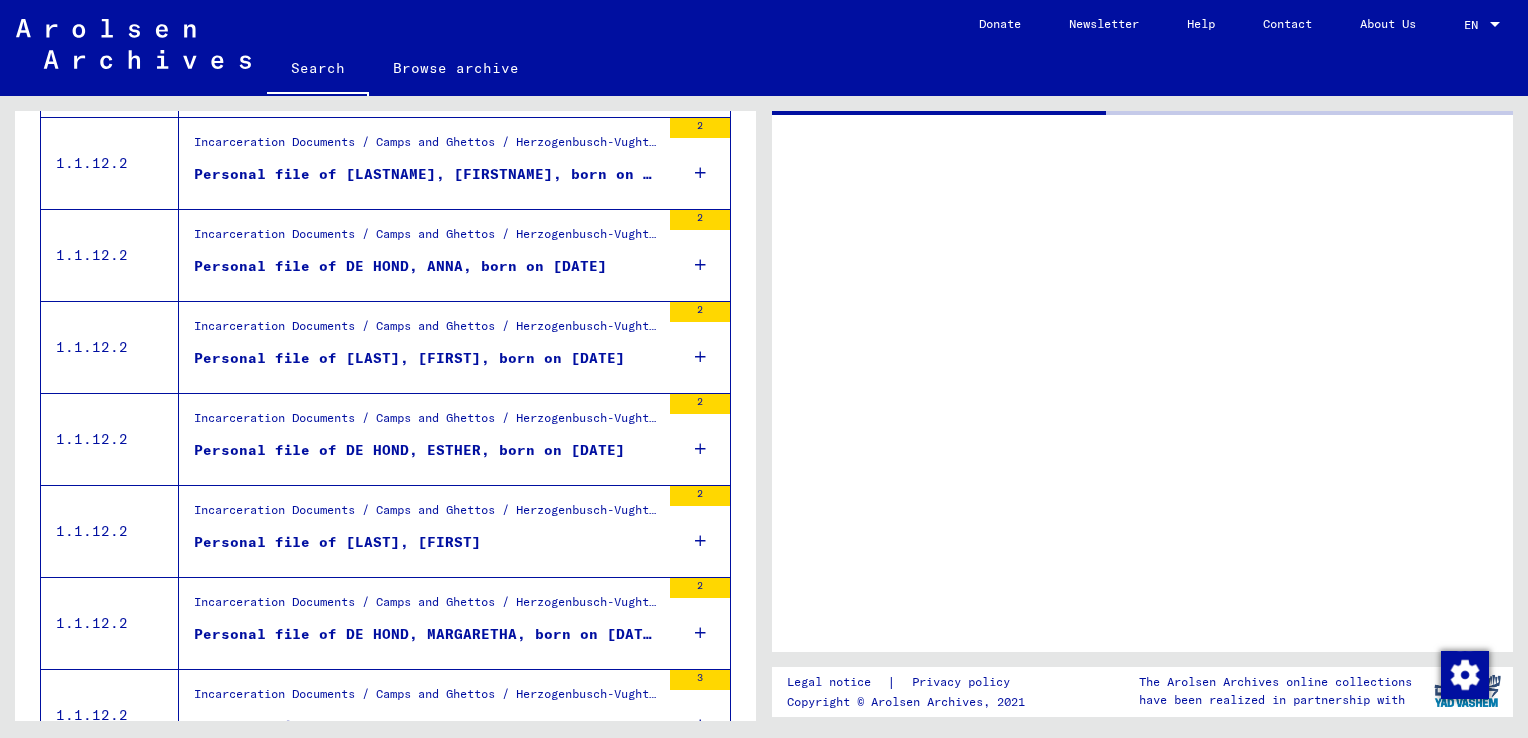 scroll, scrollTop: 0, scrollLeft: 0, axis: both 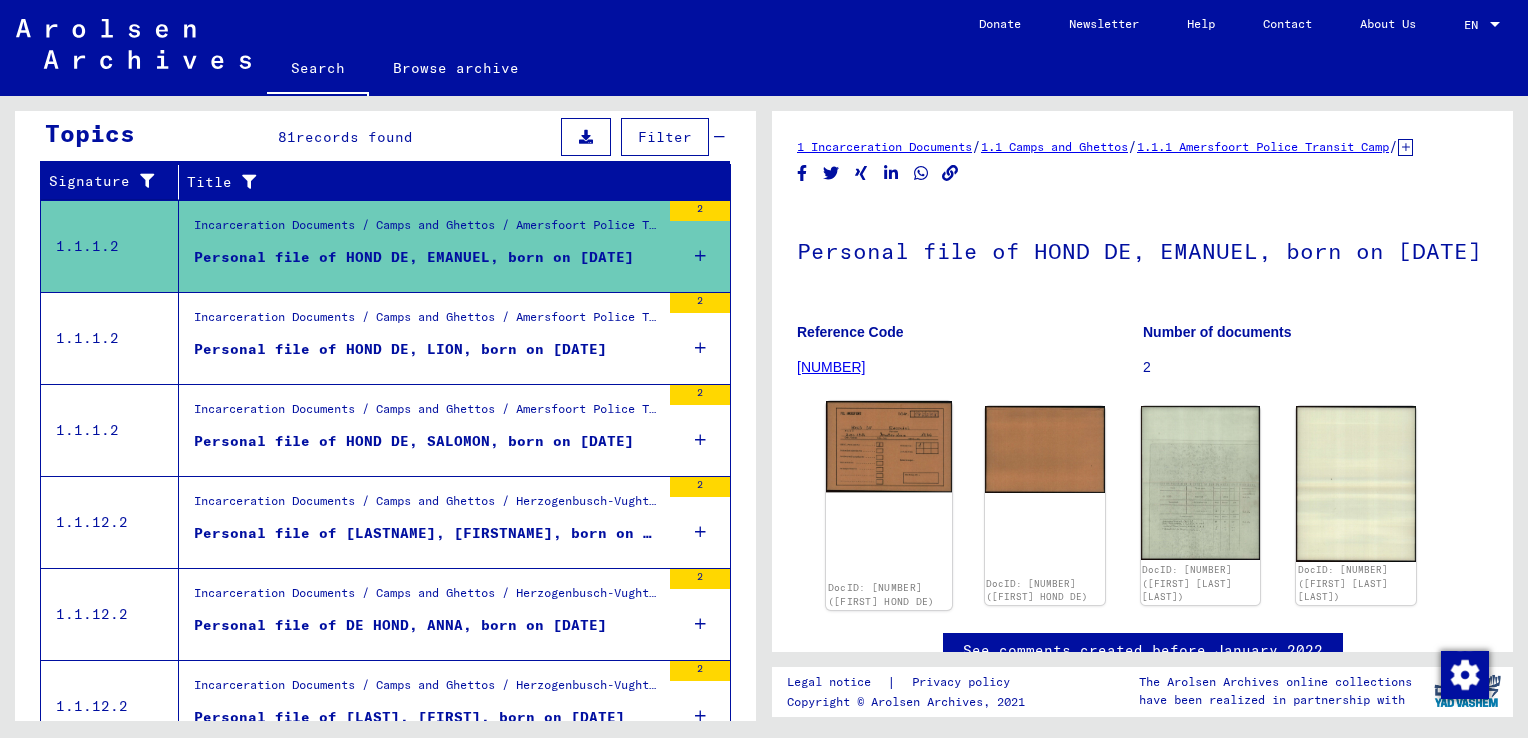 click 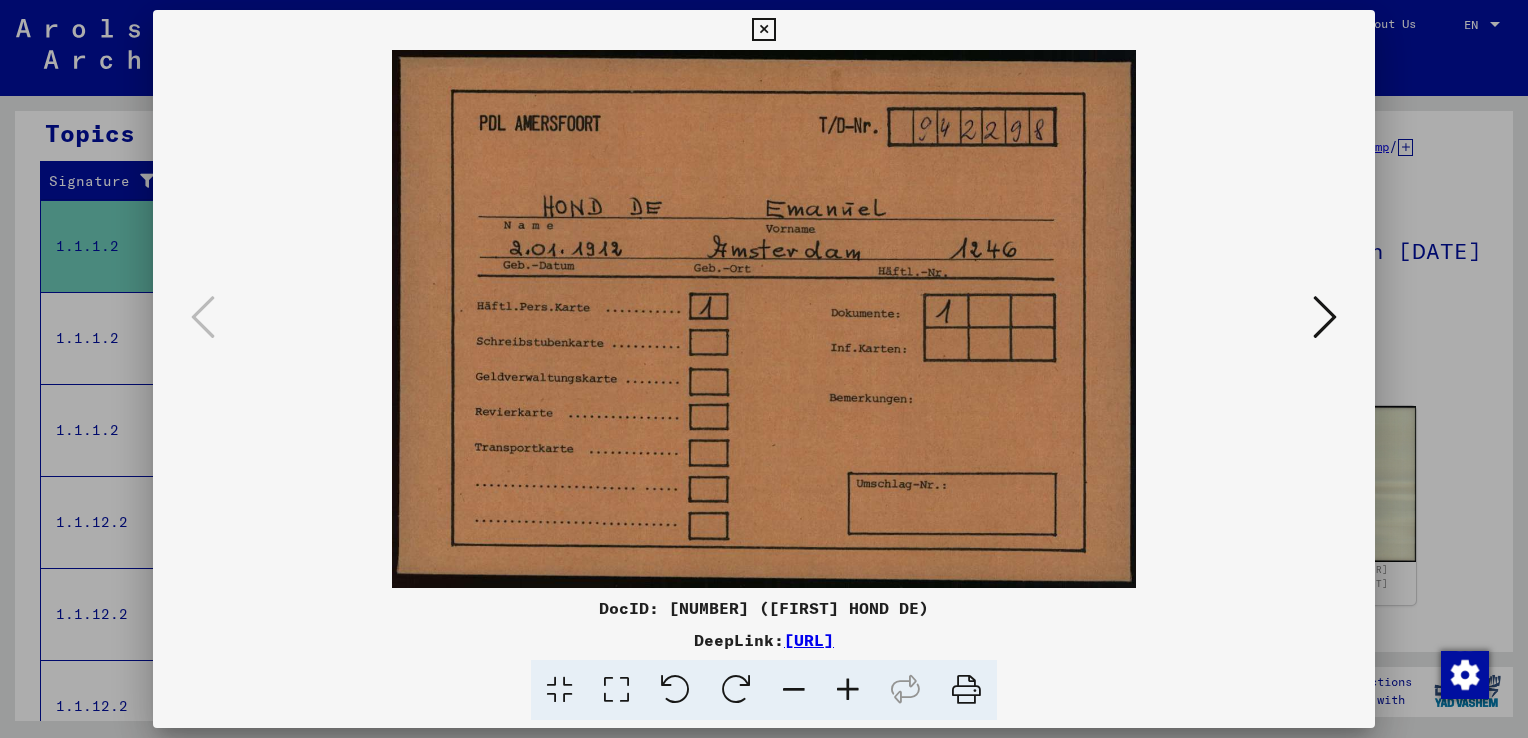 drag, startPoint x: 1005, startPoint y: 421, endPoint x: 962, endPoint y: 427, distance: 43.416588 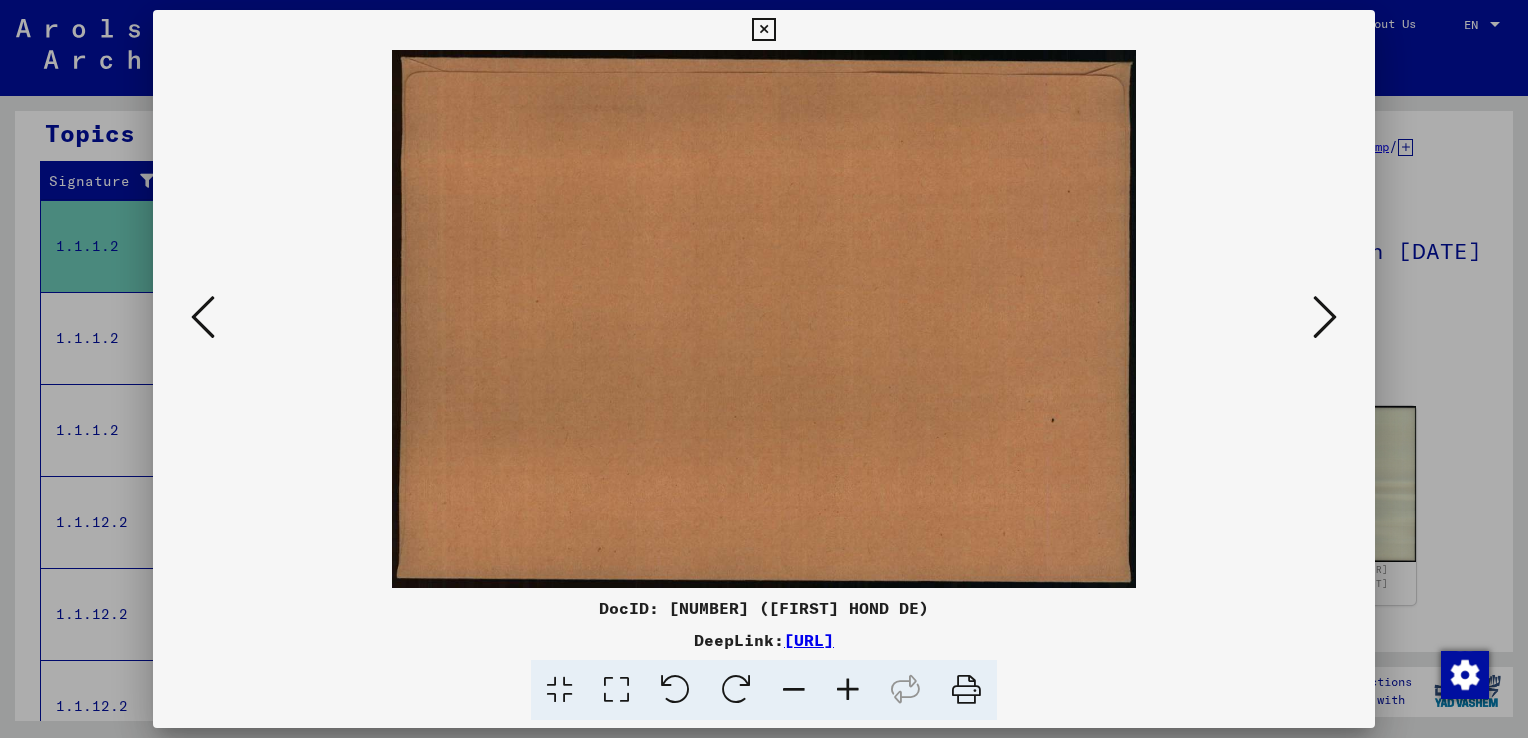click at bounding box center (1325, 317) 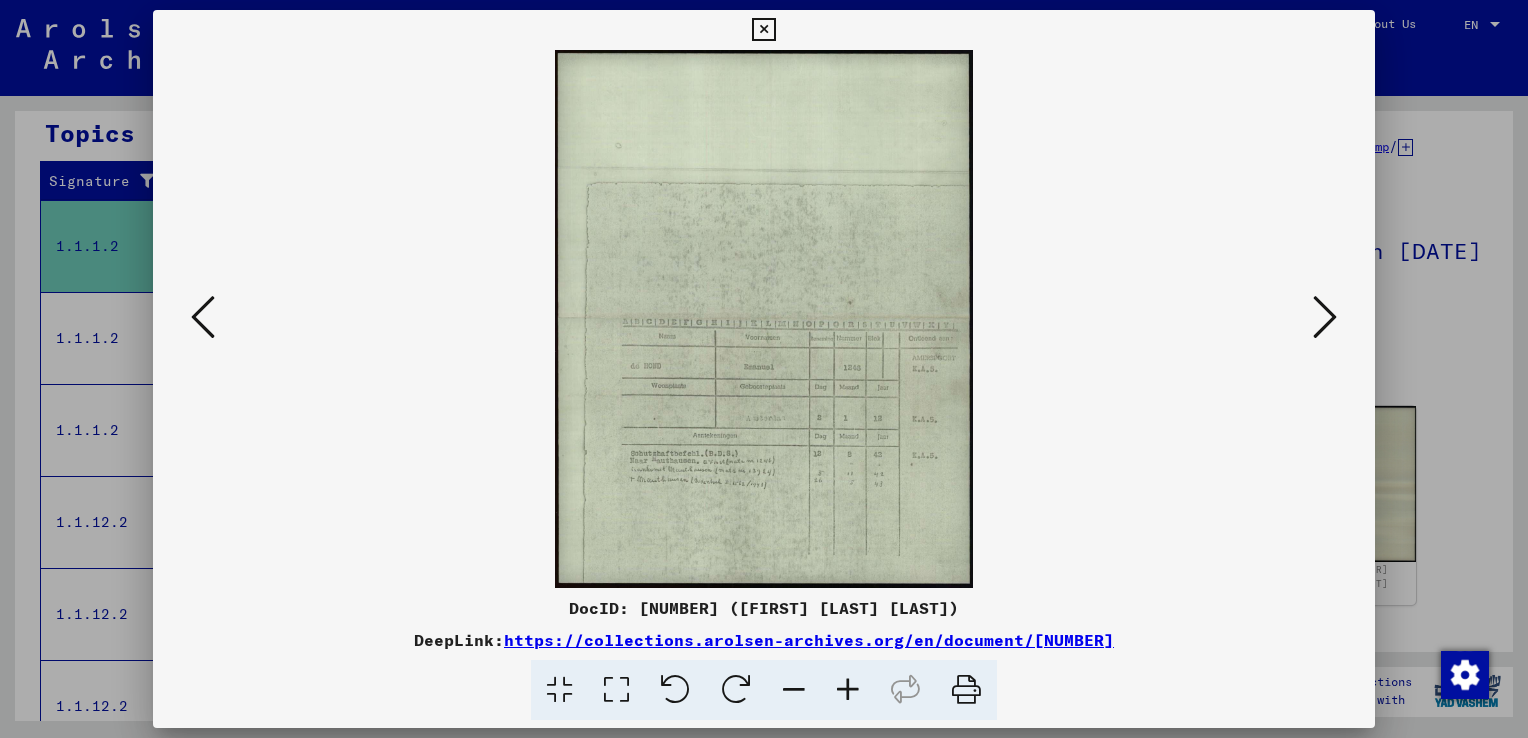 click at bounding box center [764, 319] 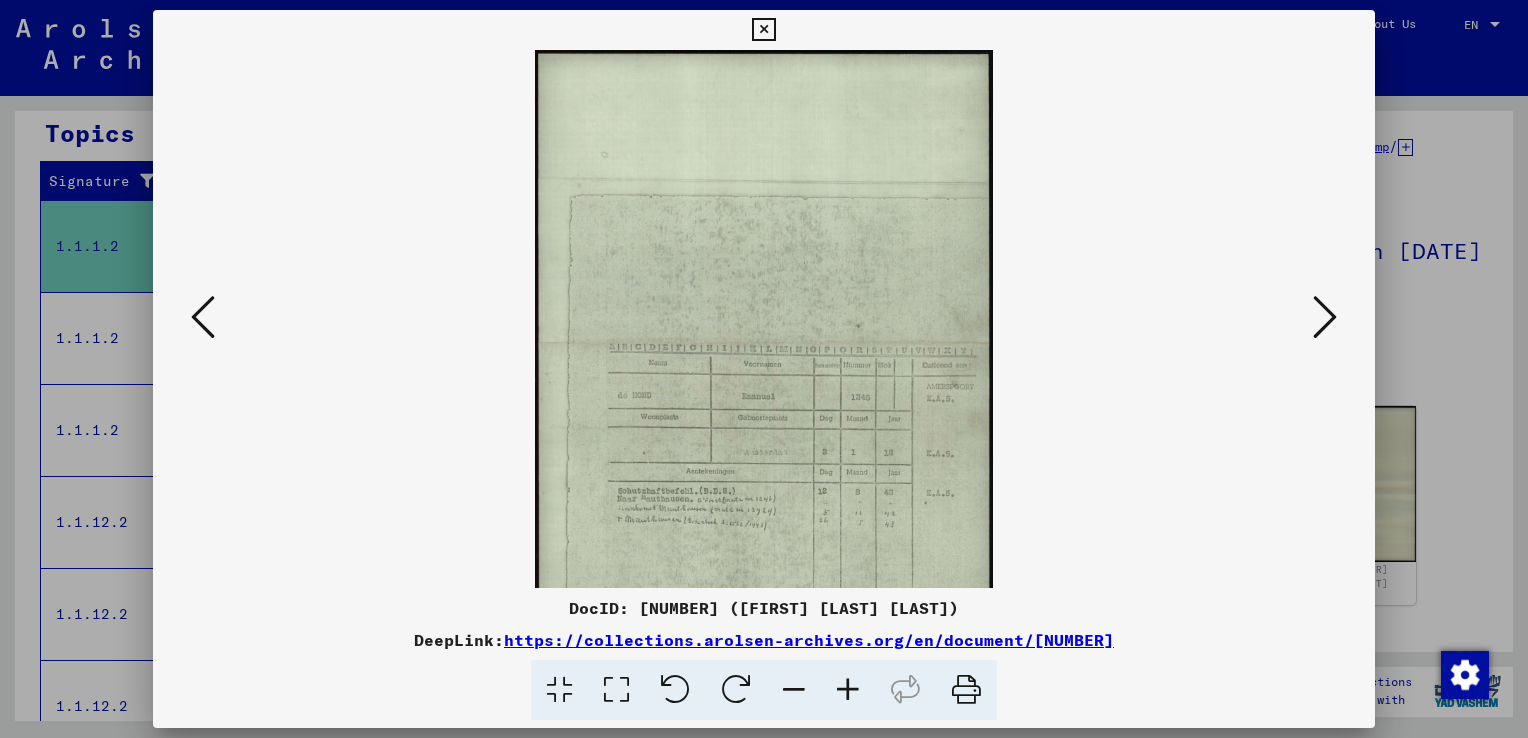 click at bounding box center [848, 690] 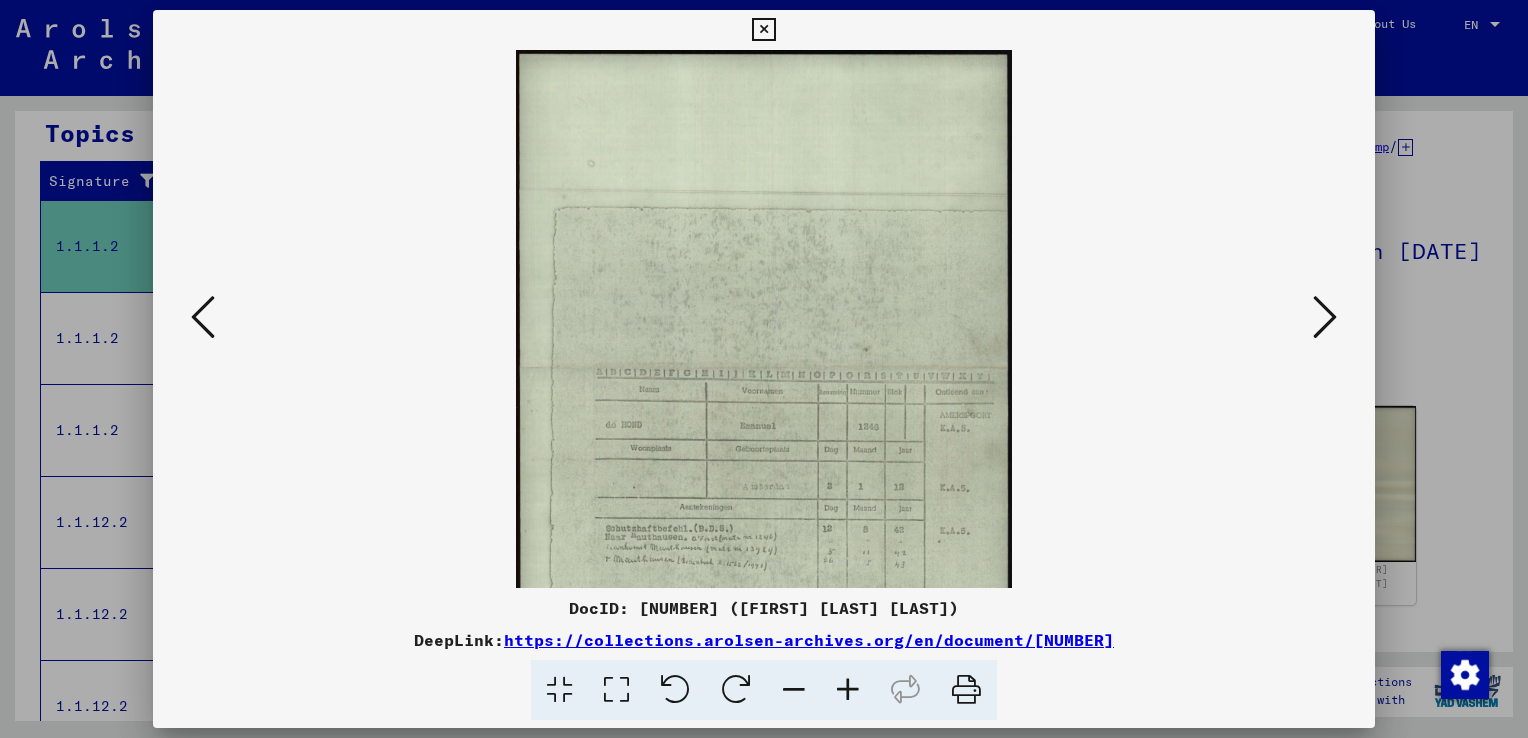 click at bounding box center (848, 690) 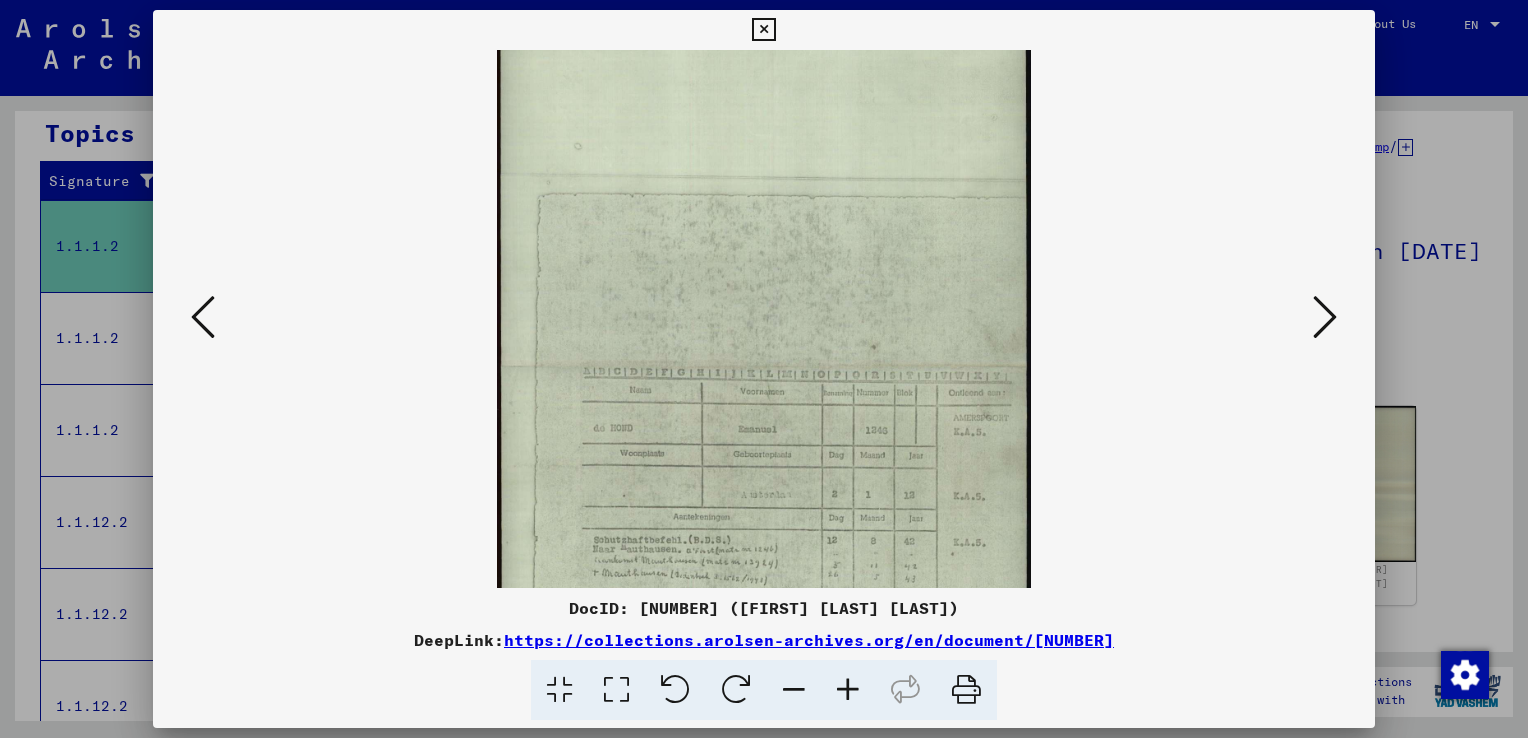 scroll, scrollTop: 149, scrollLeft: 0, axis: vertical 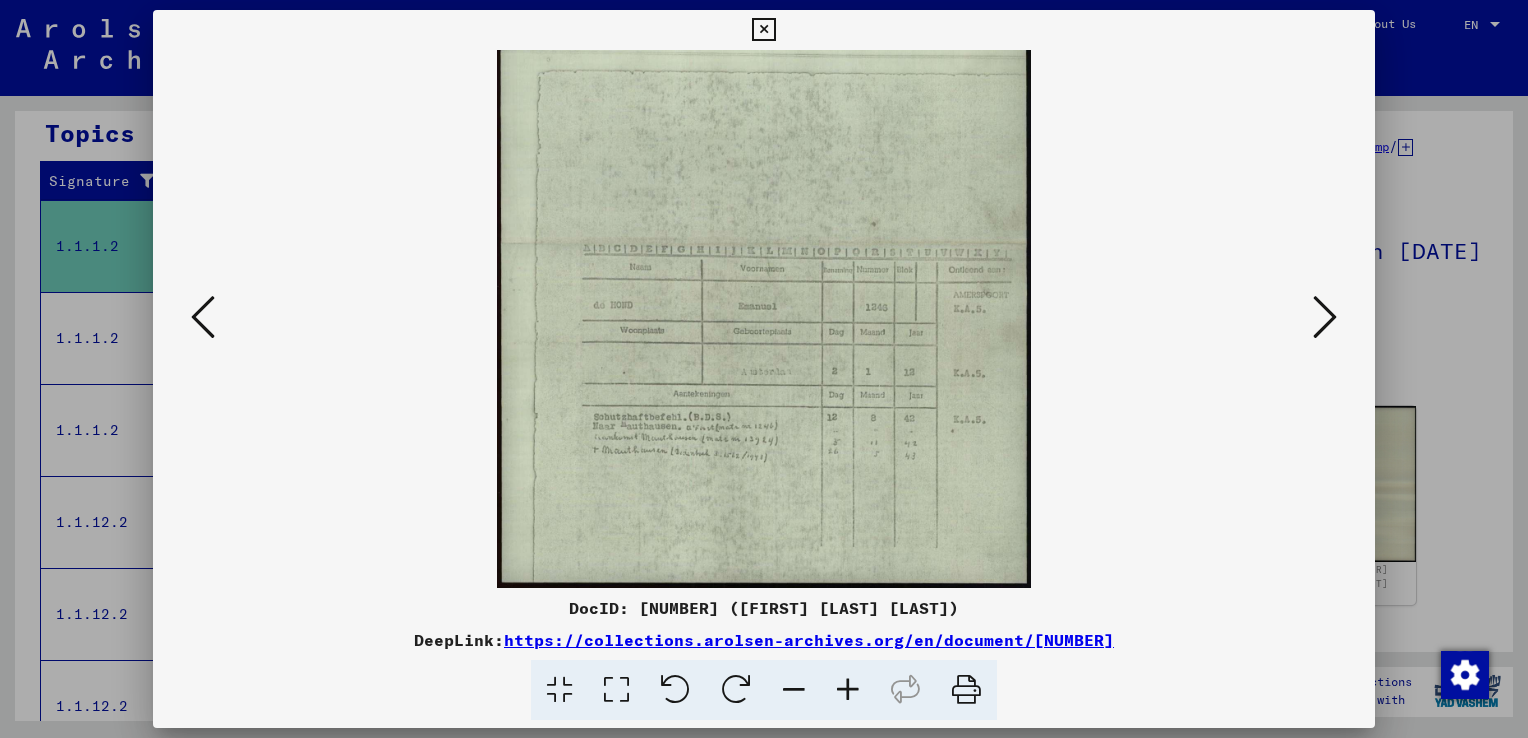 drag, startPoint x: 796, startPoint y: 469, endPoint x: 800, endPoint y: 260, distance: 209.03827 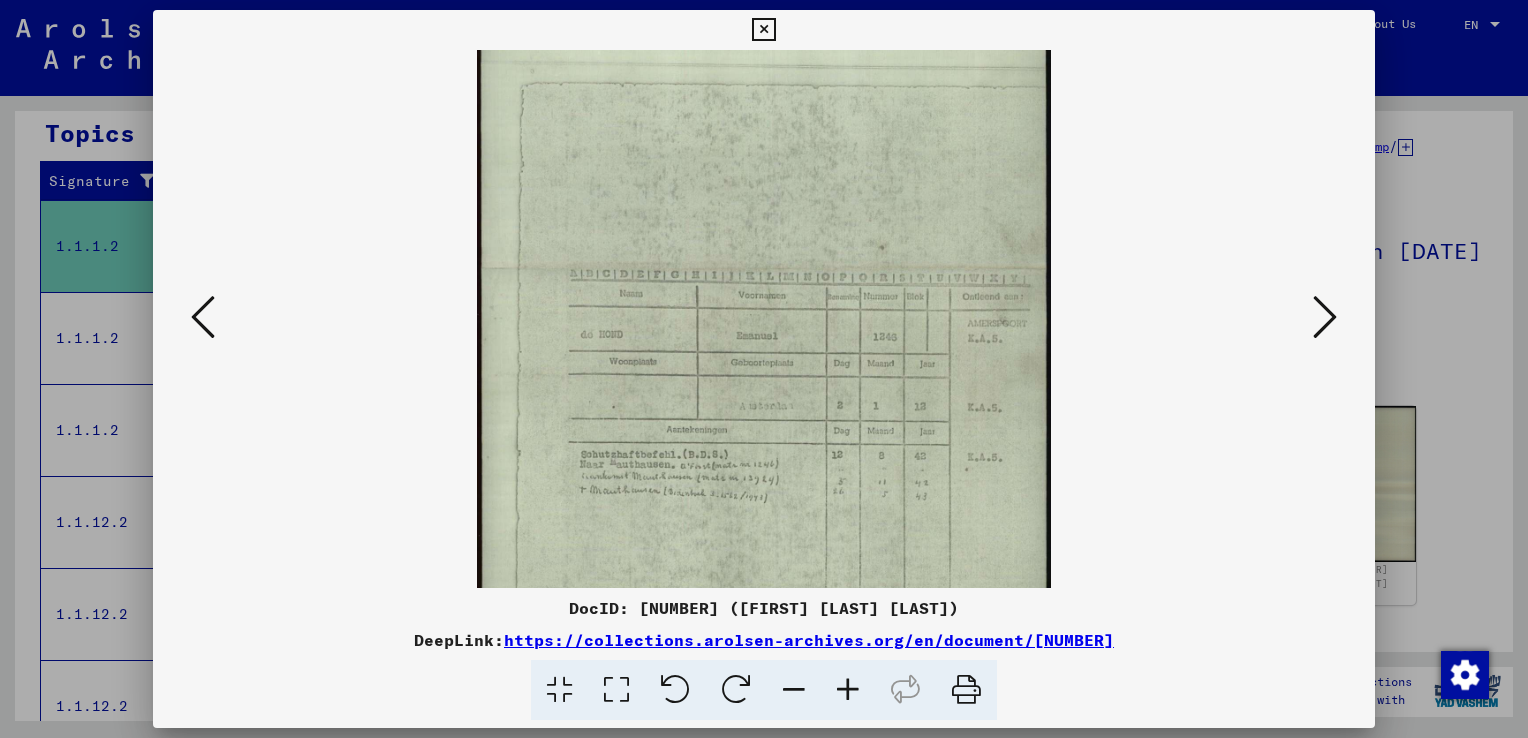 click at bounding box center [848, 690] 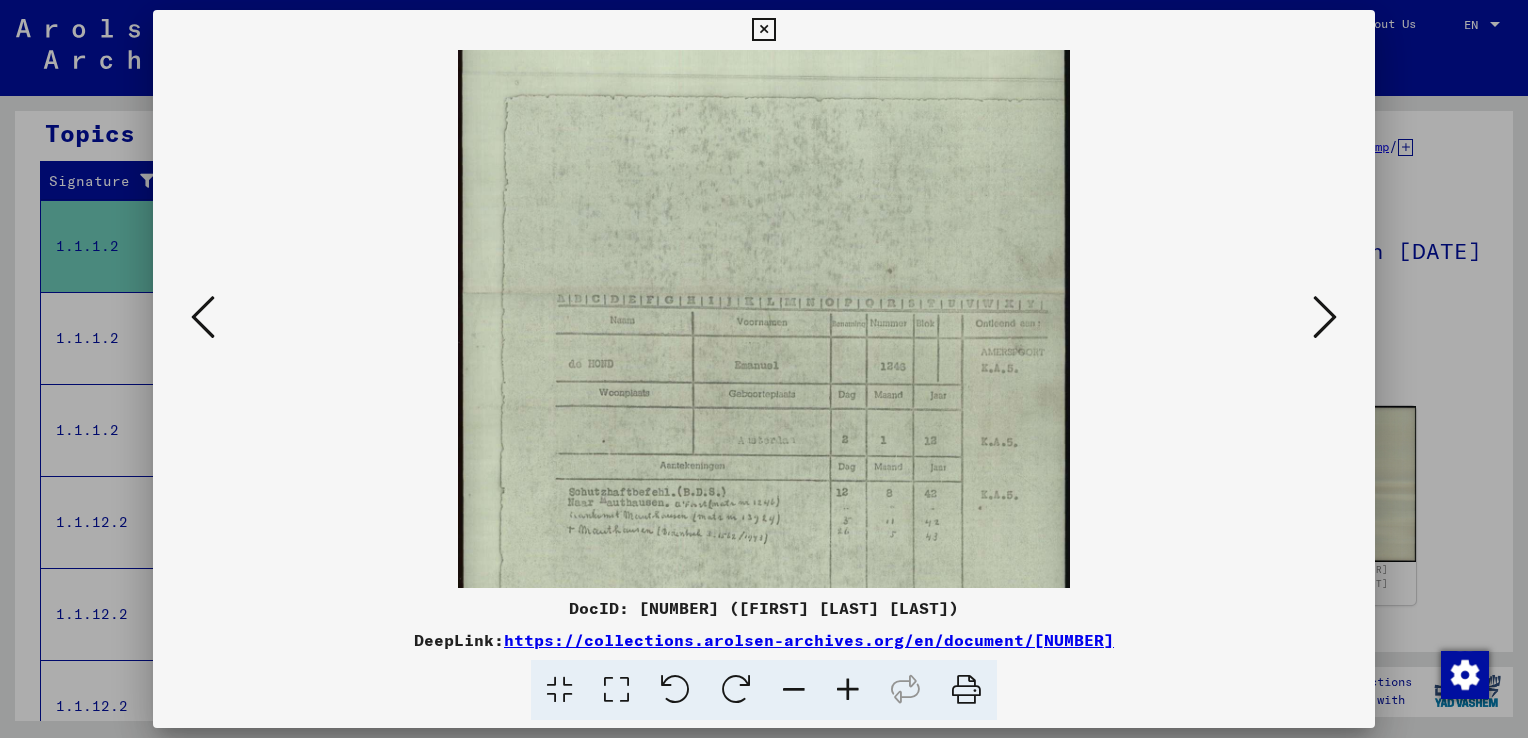 click at bounding box center (848, 690) 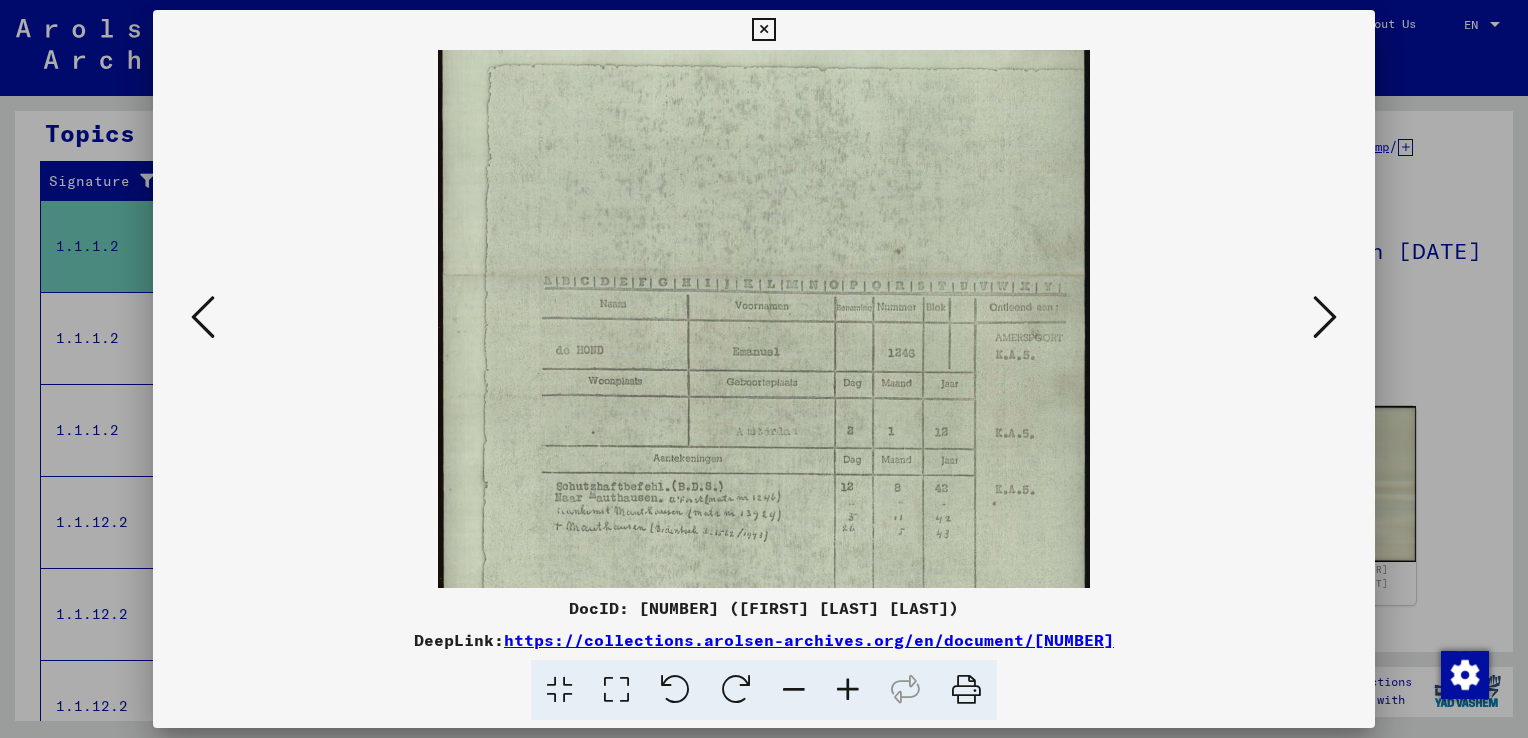 scroll, scrollTop: 300, scrollLeft: 0, axis: vertical 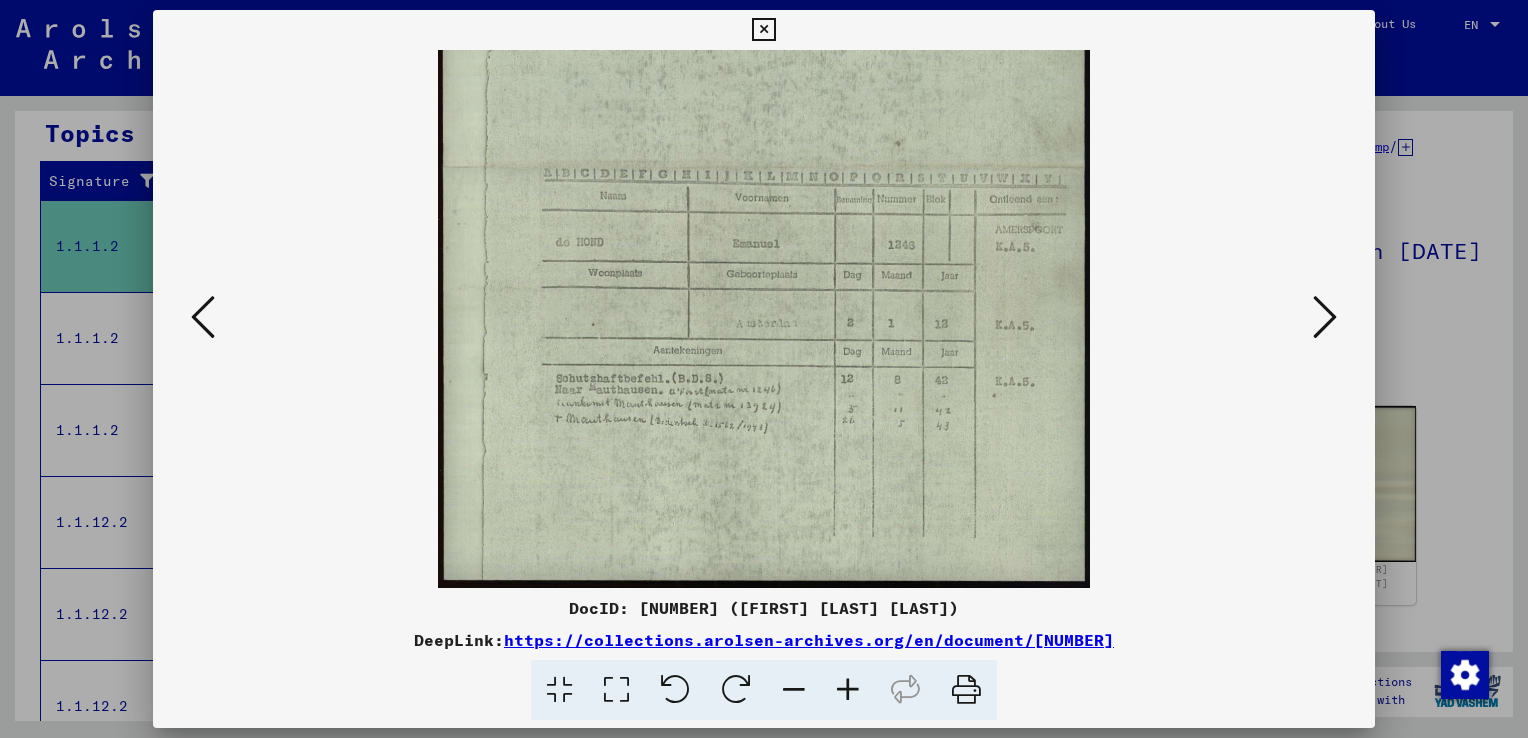 drag, startPoint x: 811, startPoint y: 487, endPoint x: 765, endPoint y: 295, distance: 197.43353 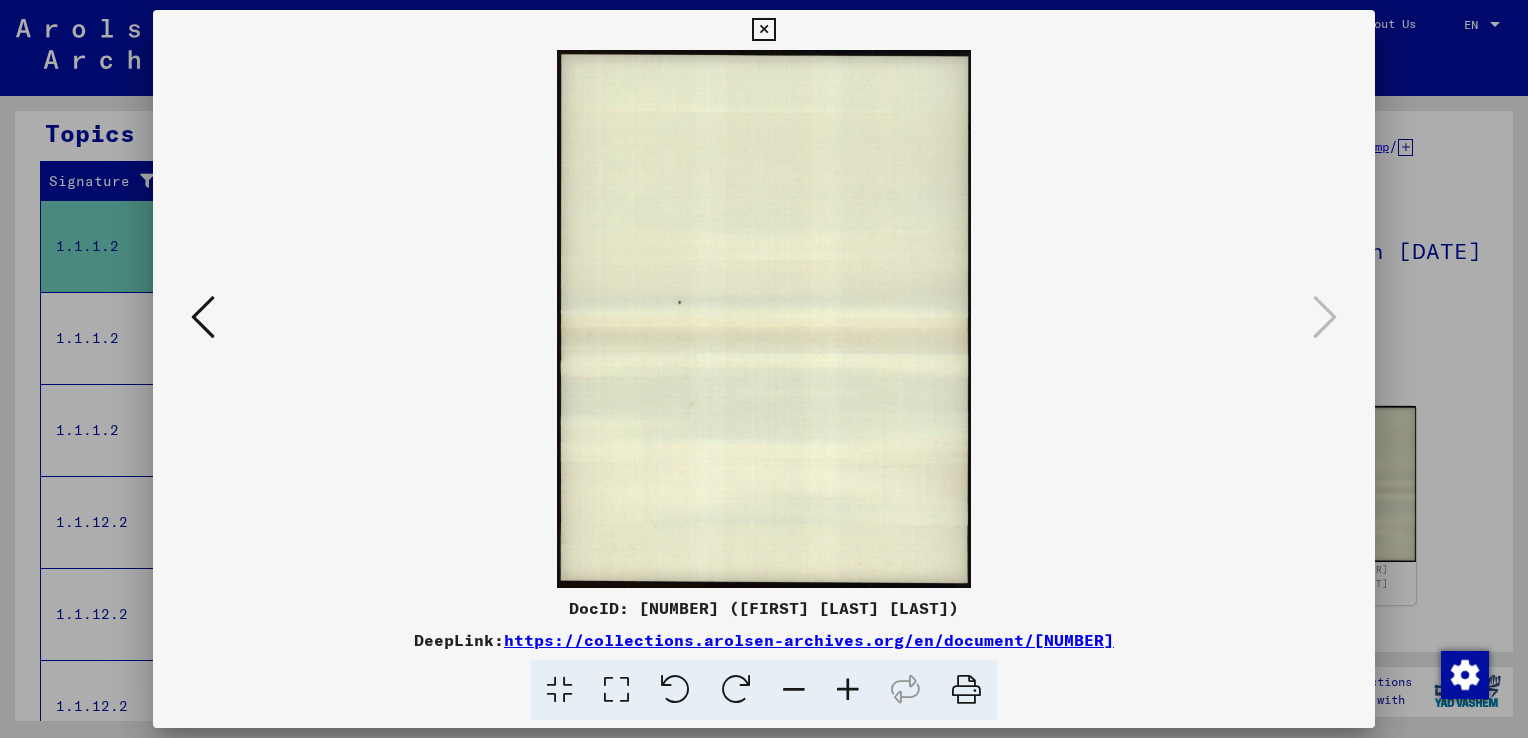 click at bounding box center [203, 317] 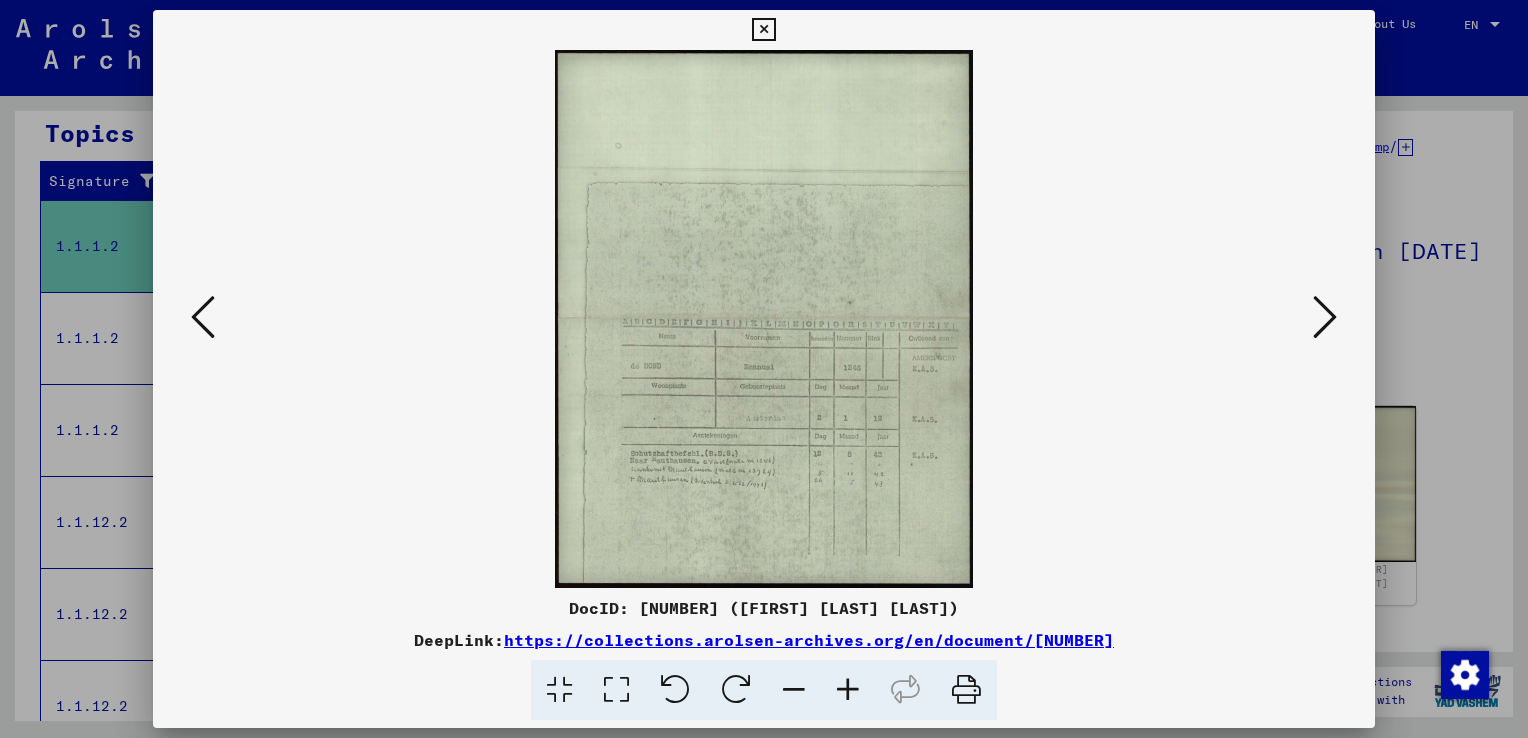 click at bounding box center [203, 317] 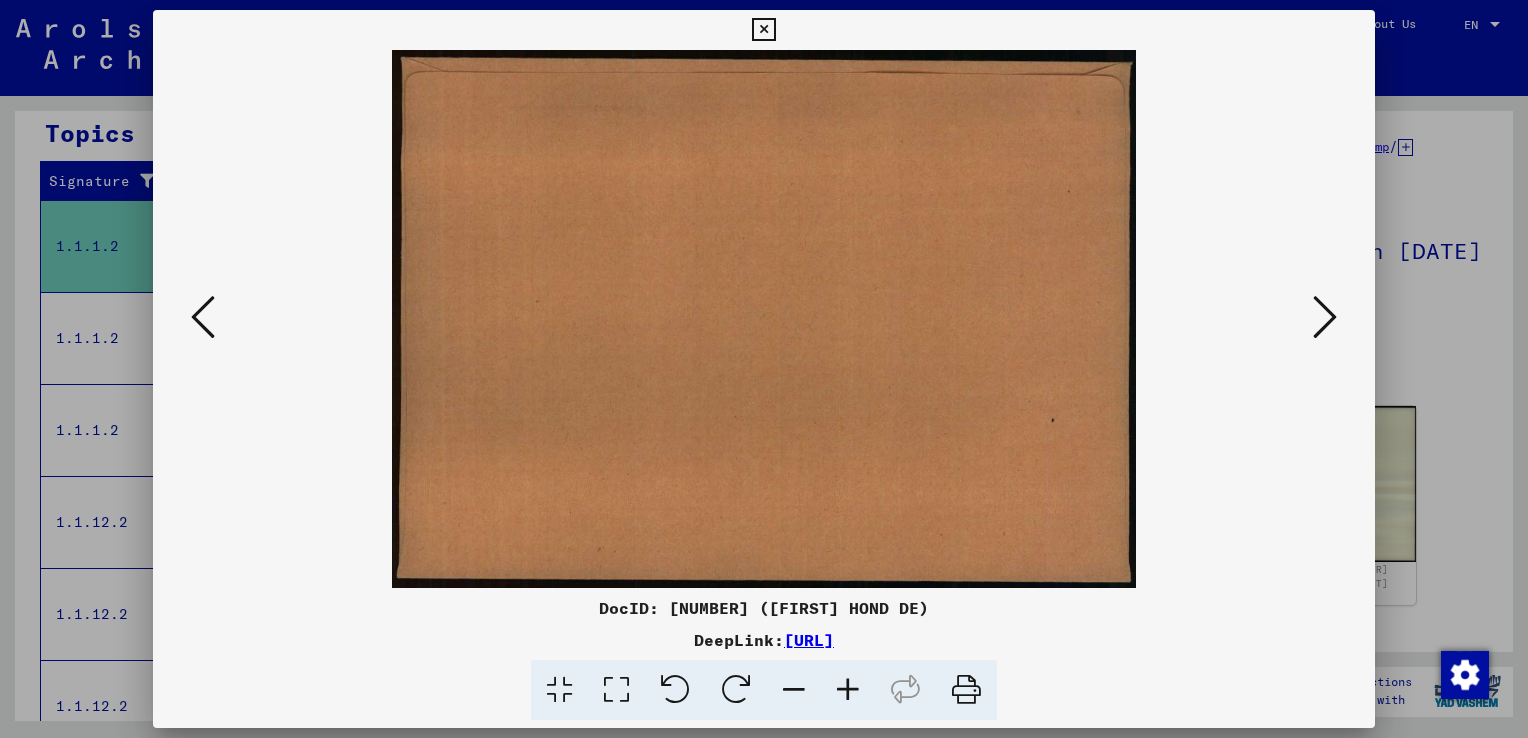 click at bounding box center (203, 317) 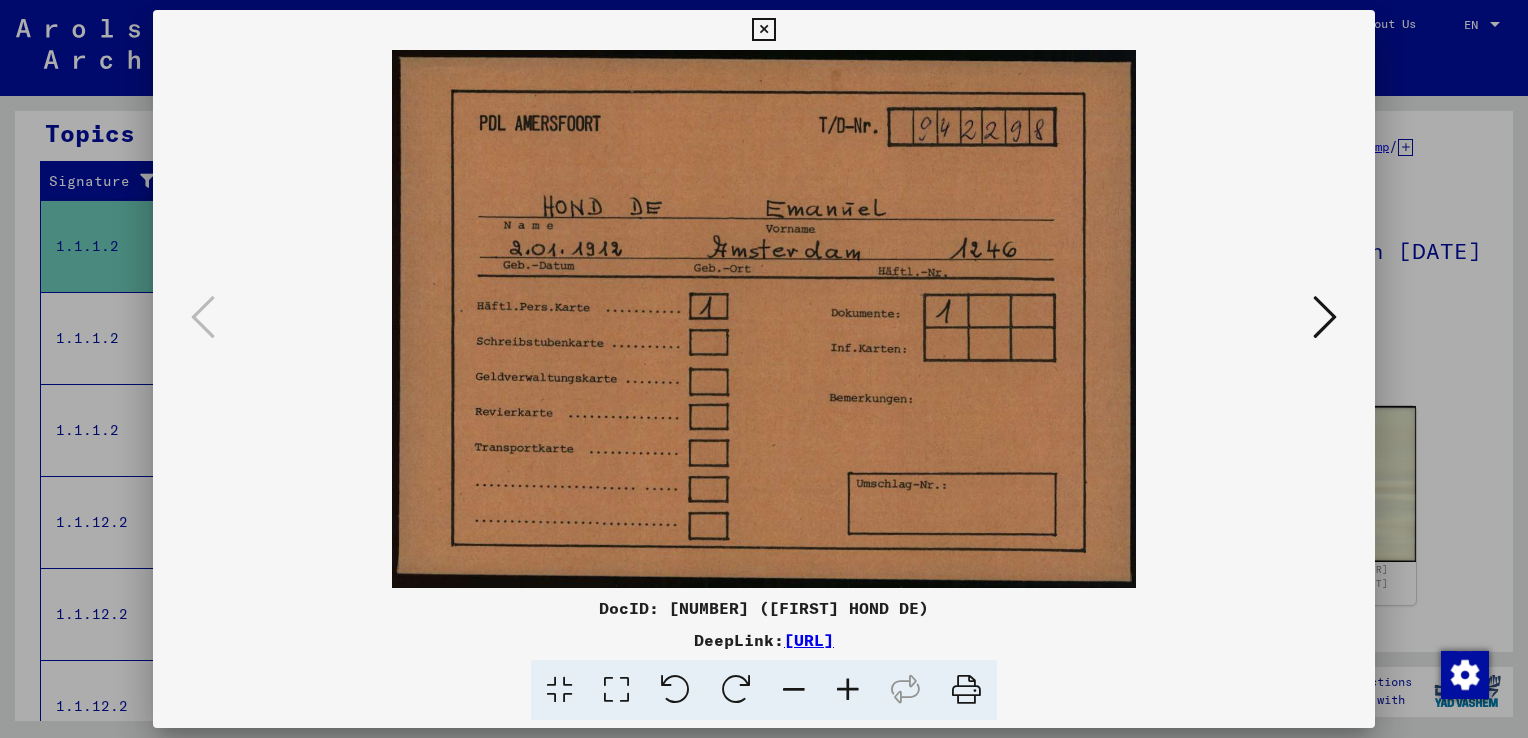 click at bounding box center (764, 369) 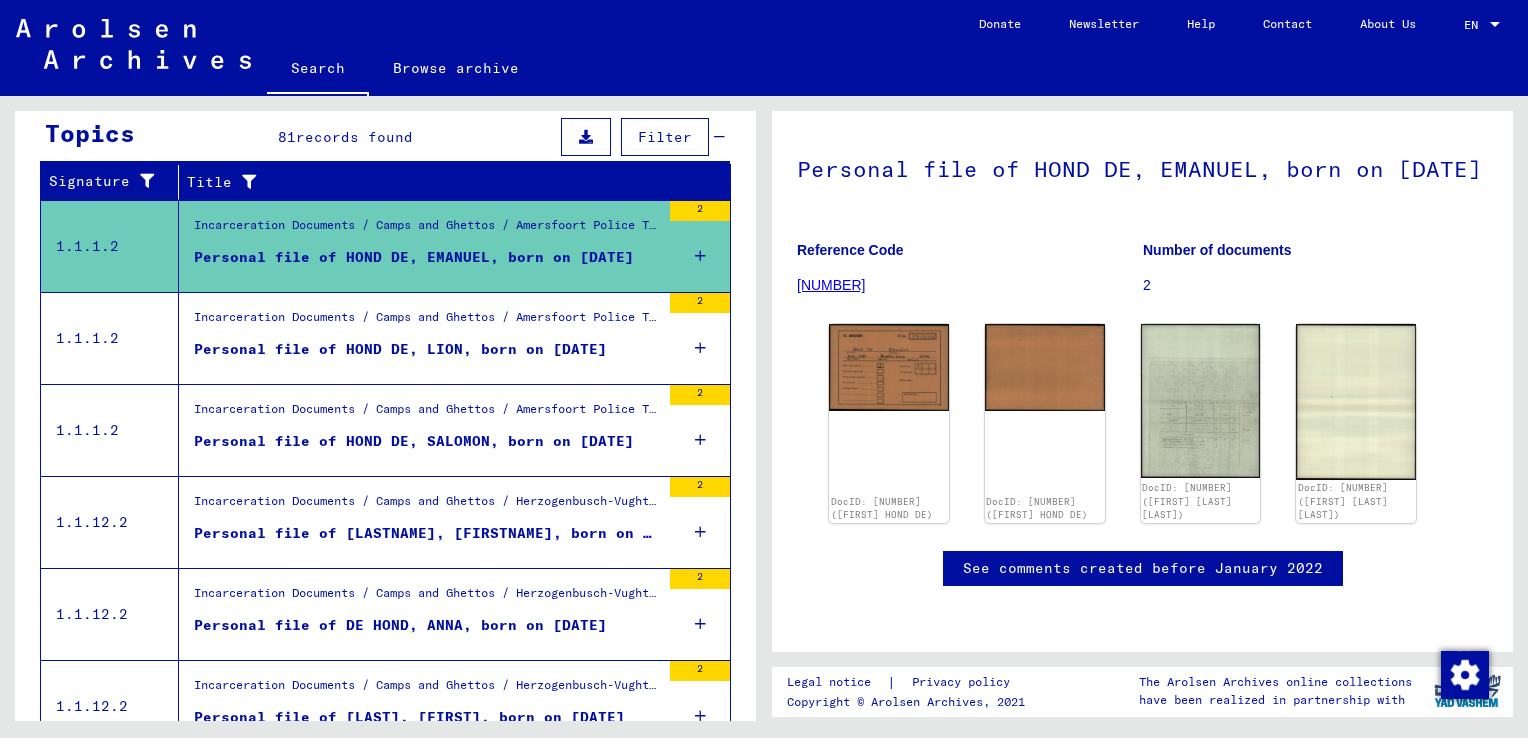 scroll, scrollTop: 251, scrollLeft: 0, axis: vertical 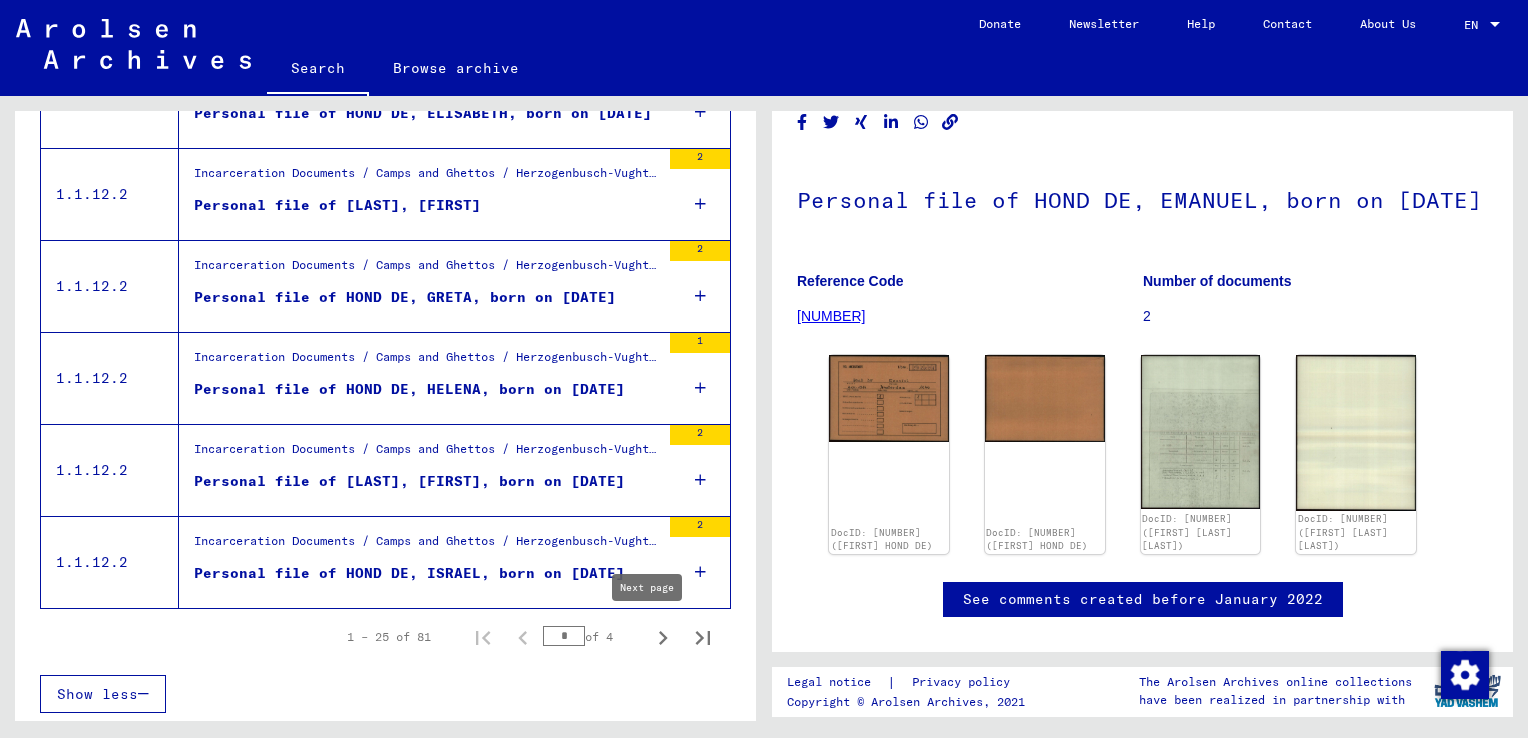 click 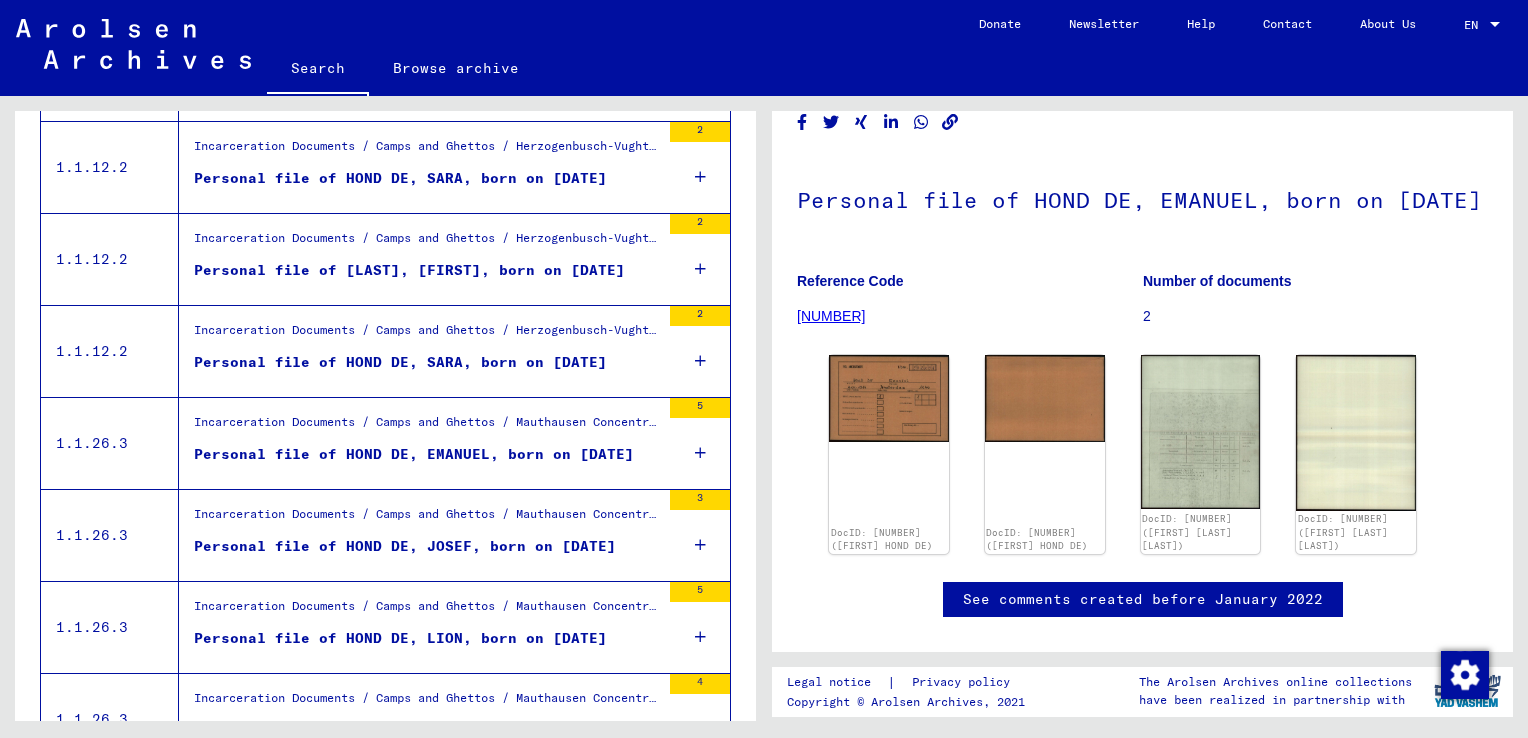 scroll, scrollTop: 1400, scrollLeft: 0, axis: vertical 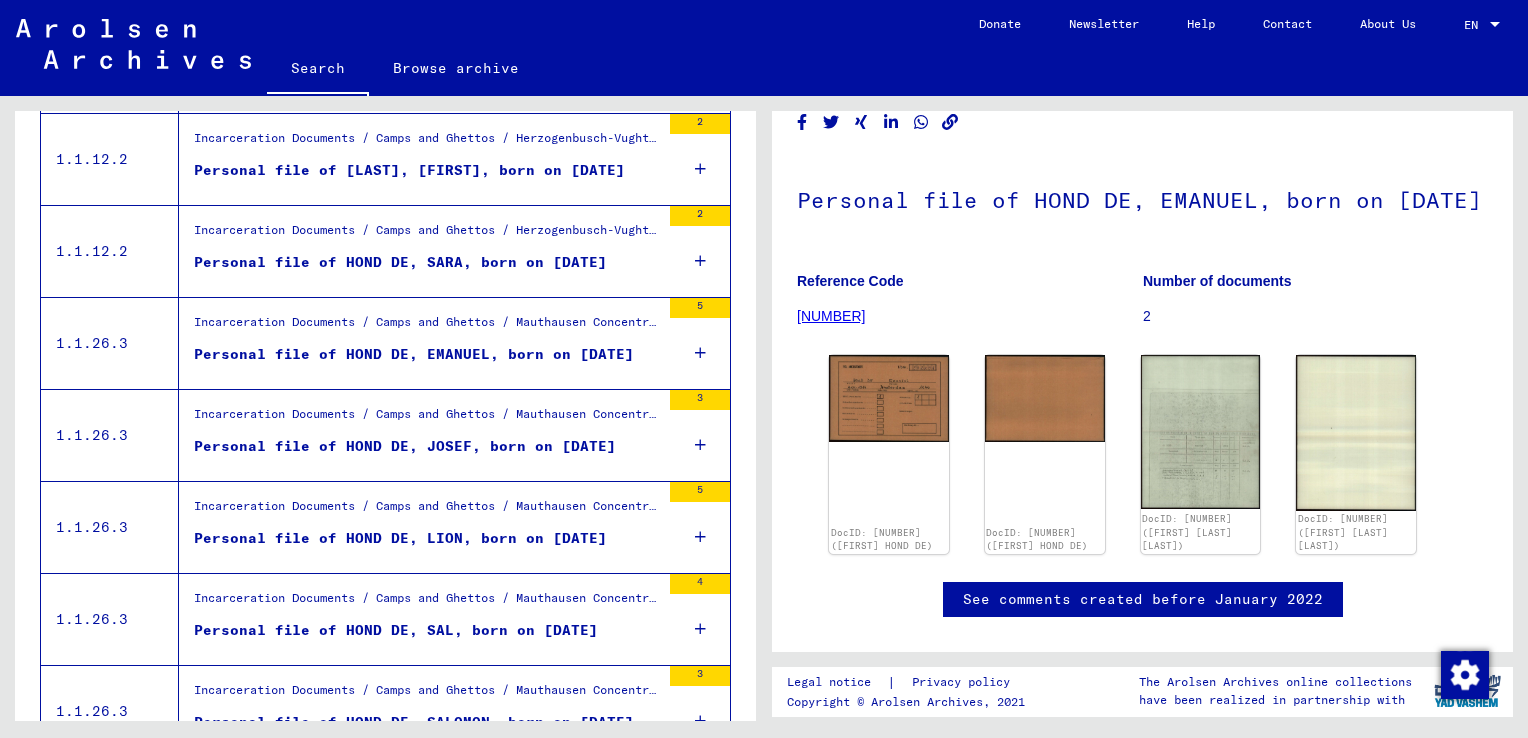 click on "Personal file of HOND DE, EMANUEL, born on [DATE]" at bounding box center (414, 354) 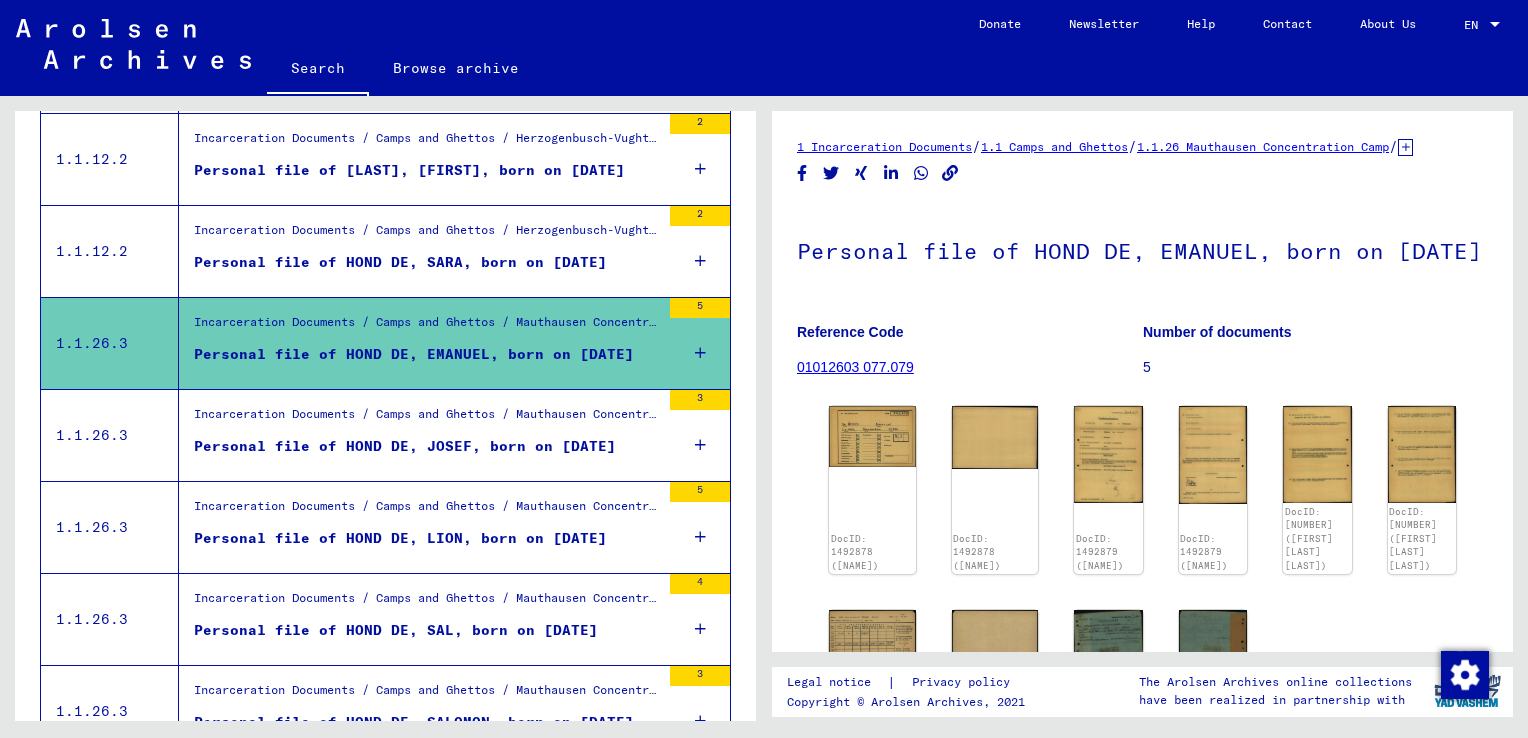 scroll, scrollTop: 0, scrollLeft: 0, axis: both 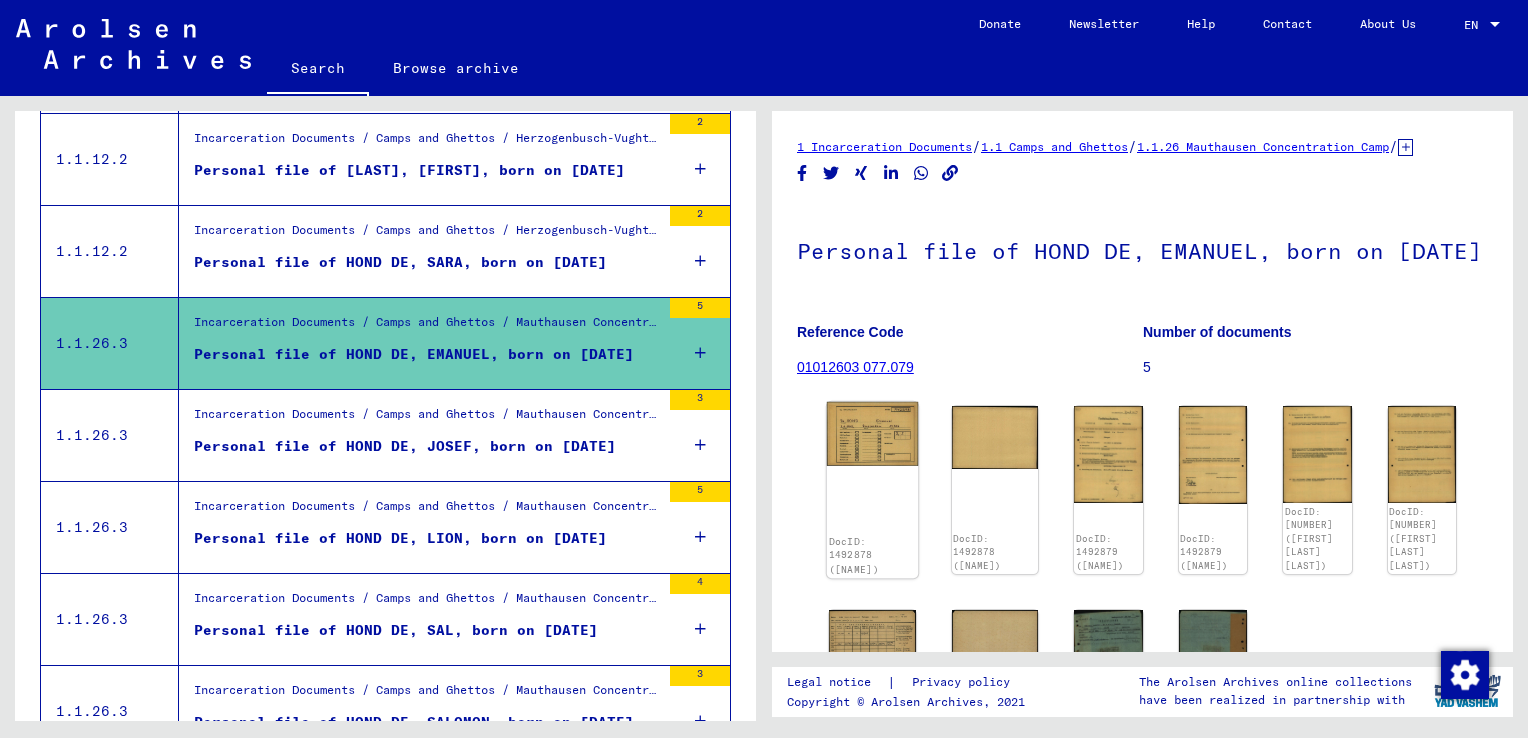 click 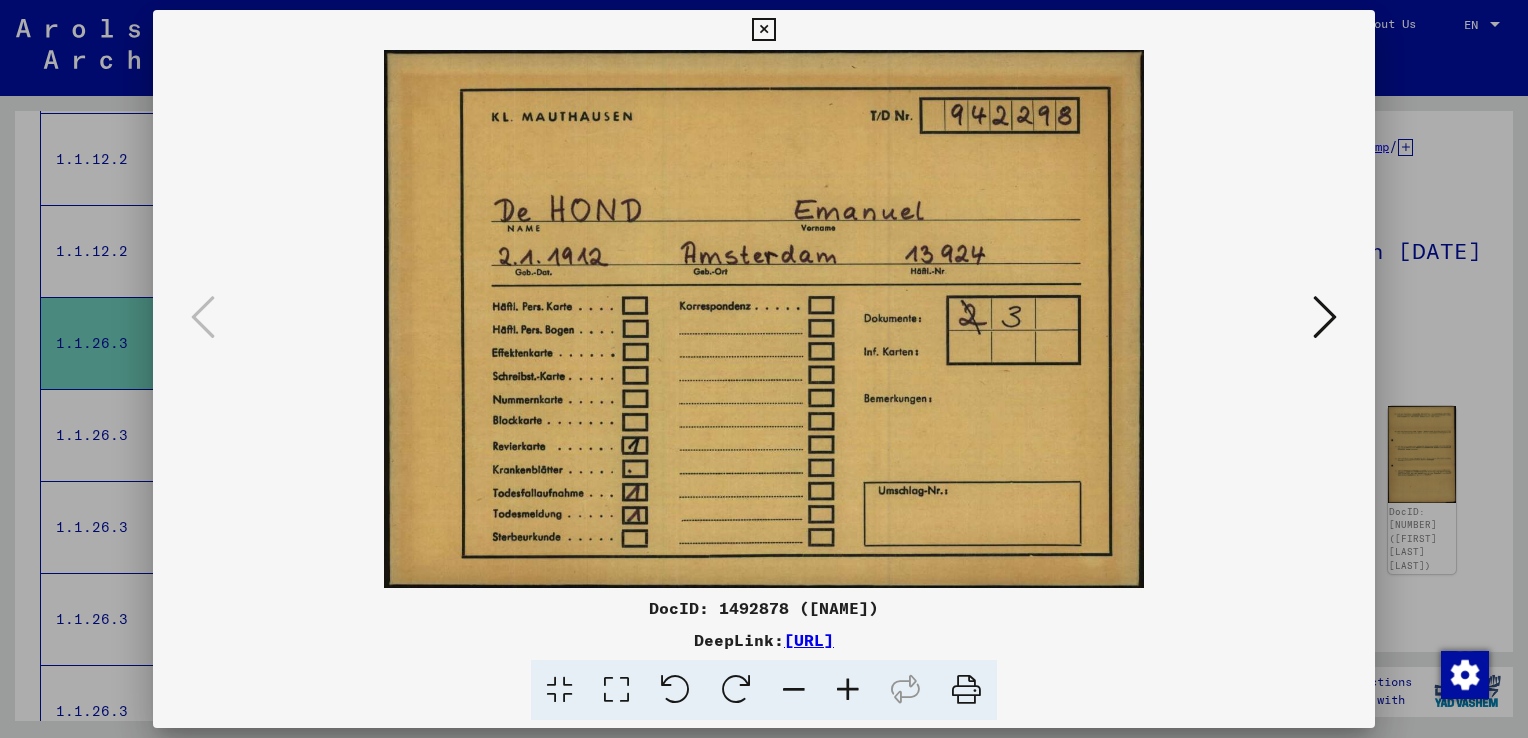 click at bounding box center (1325, 317) 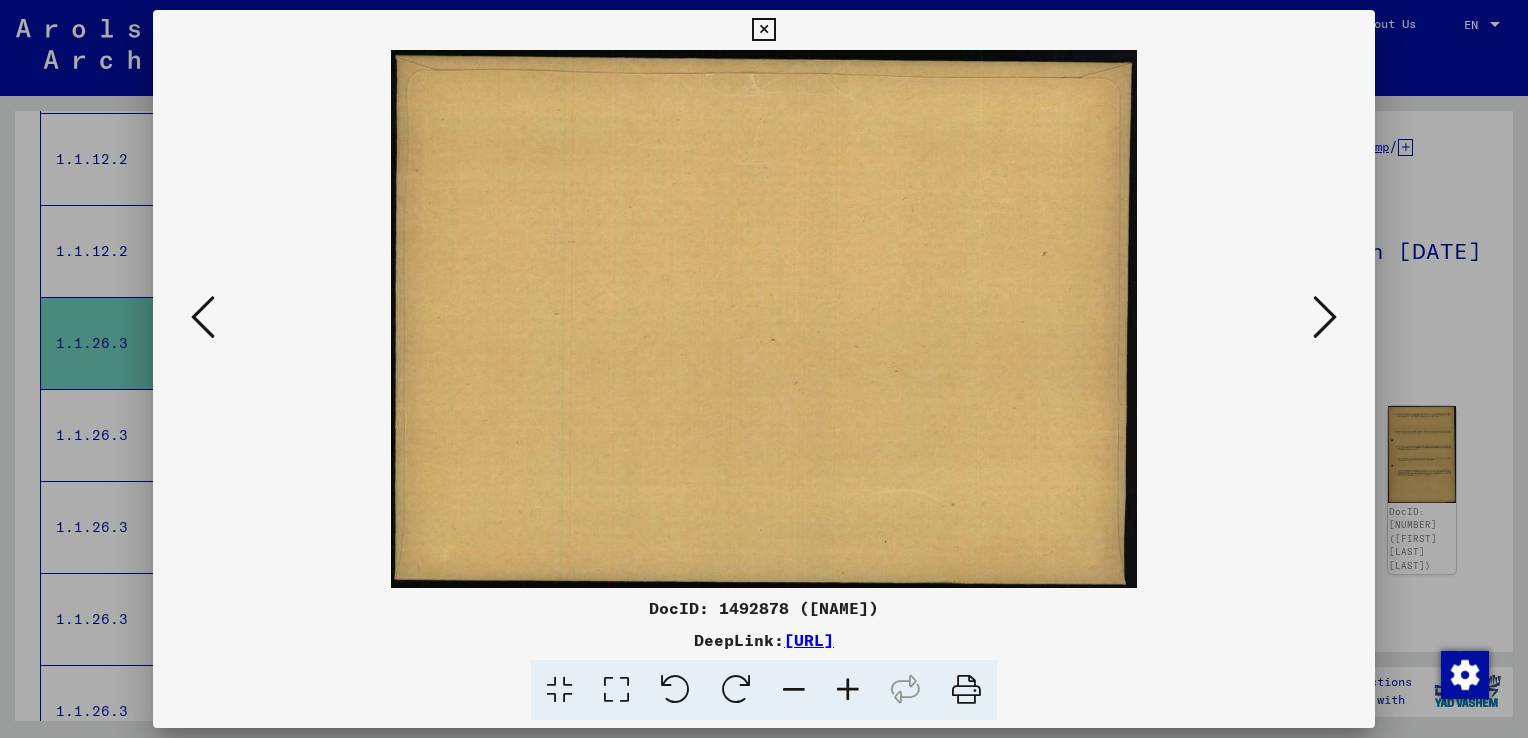 click at bounding box center (1325, 317) 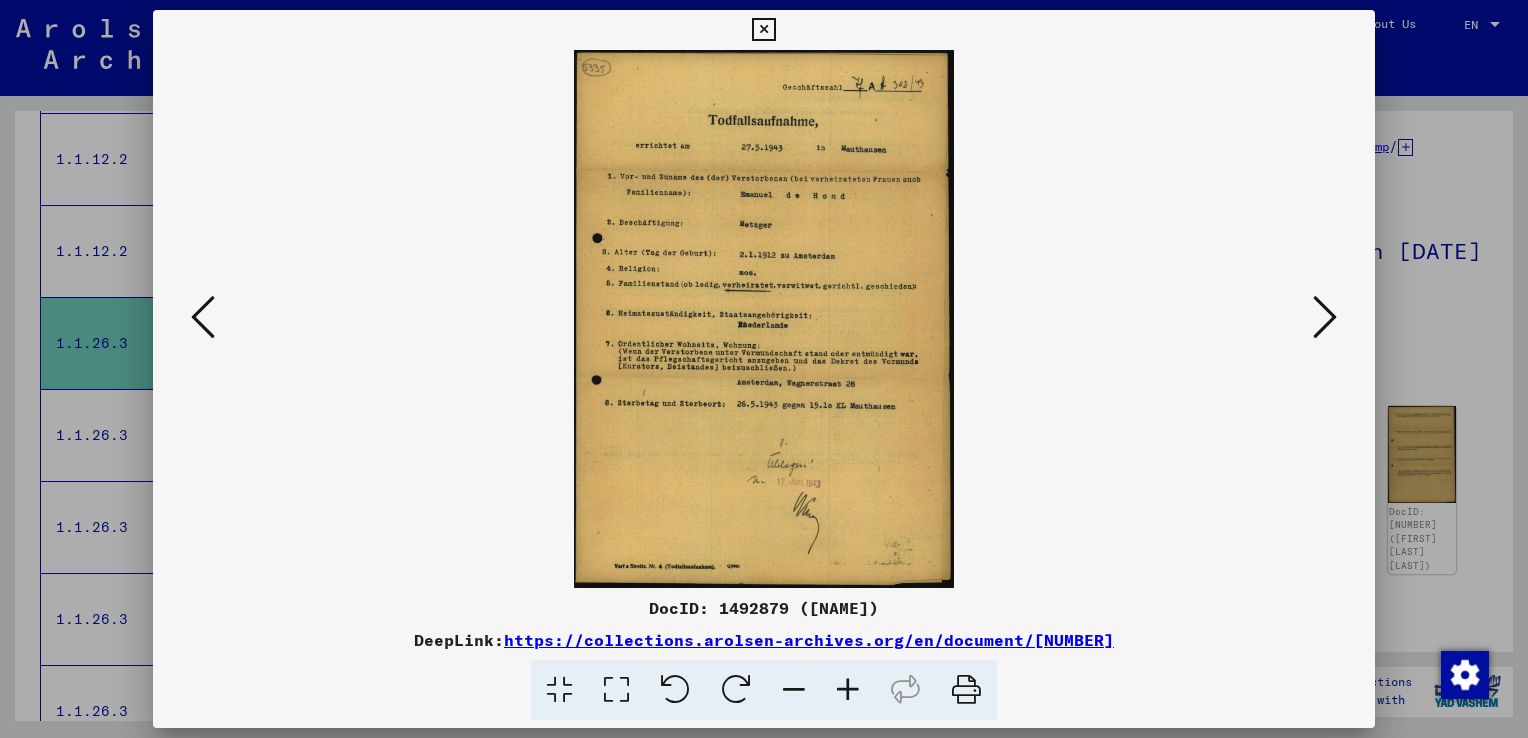 click at bounding box center [848, 690] 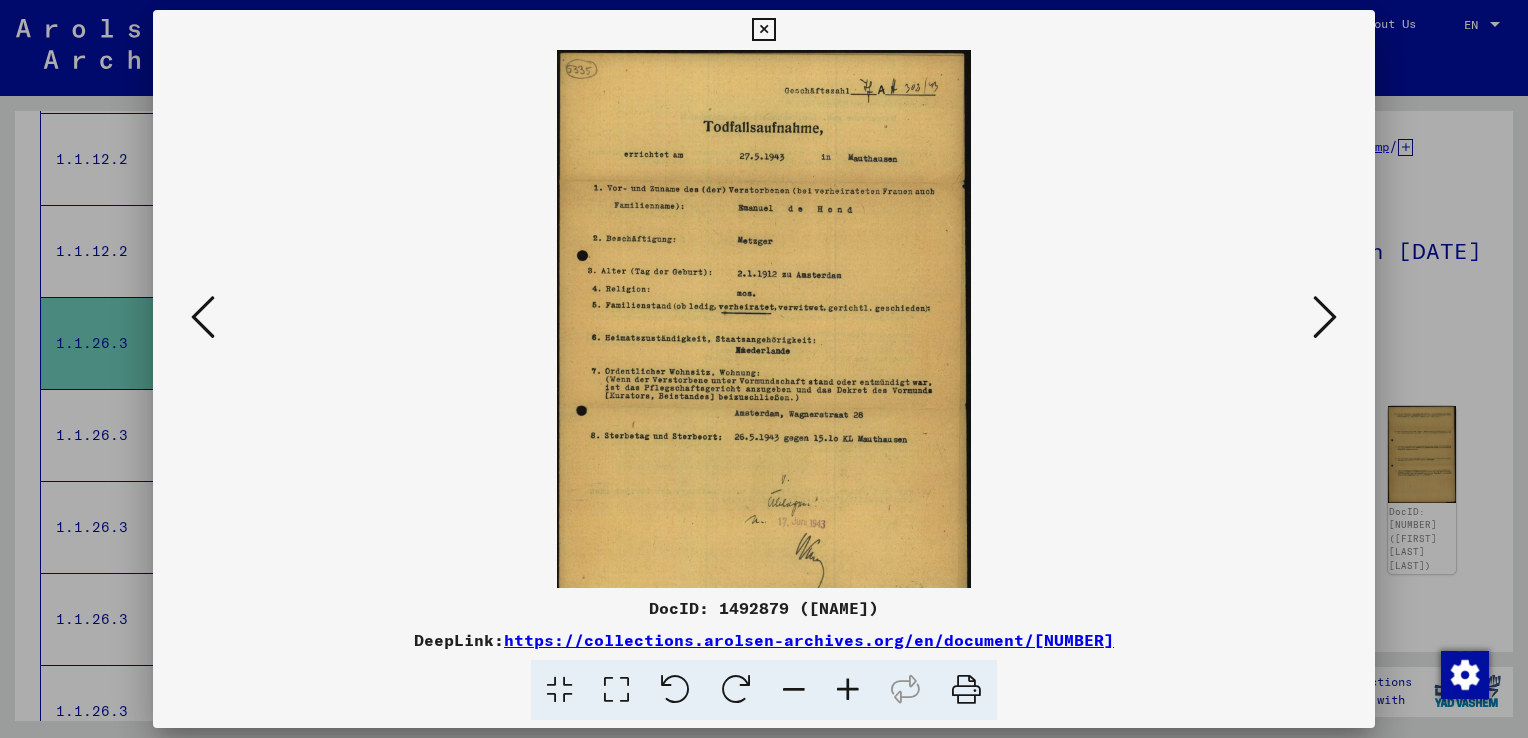 click at bounding box center (848, 690) 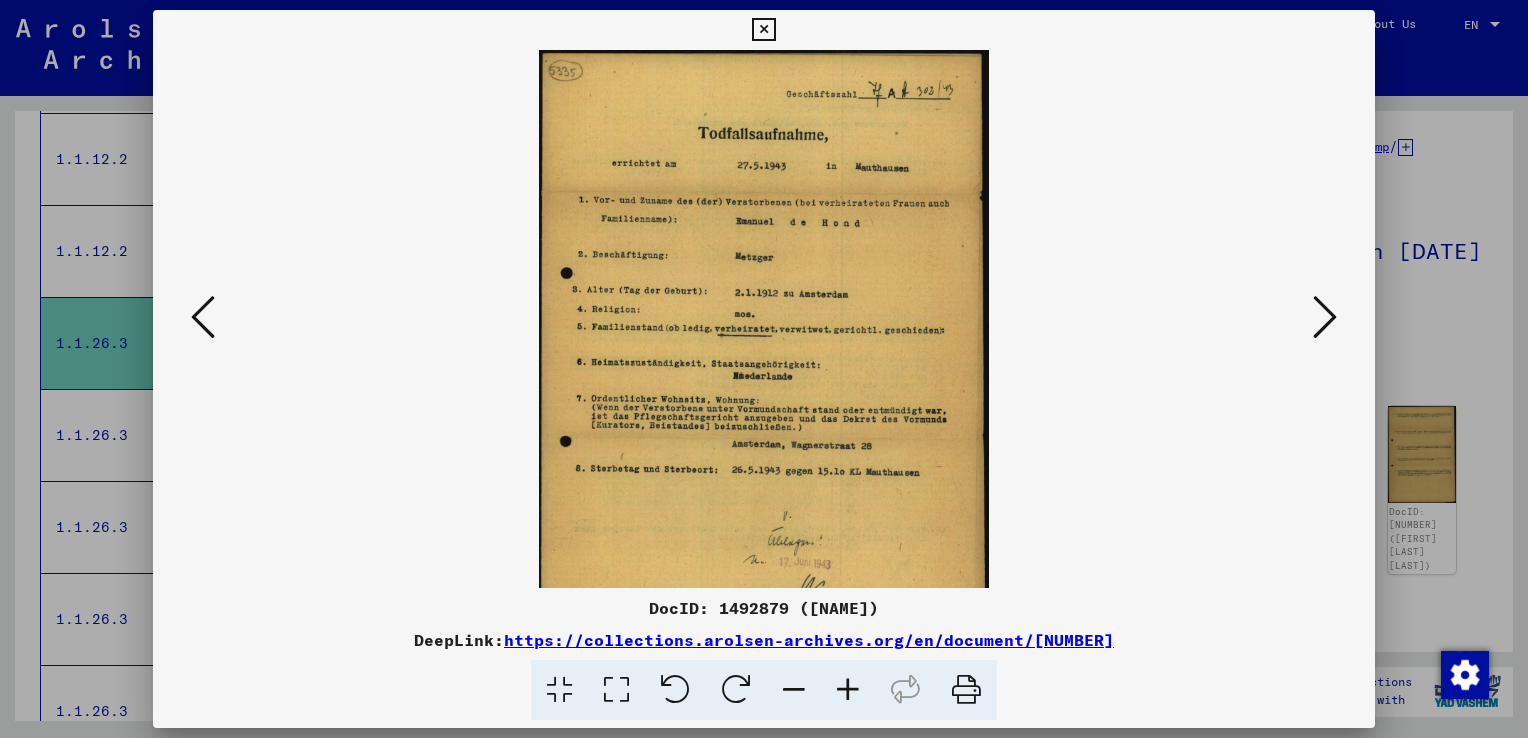 click at bounding box center (848, 690) 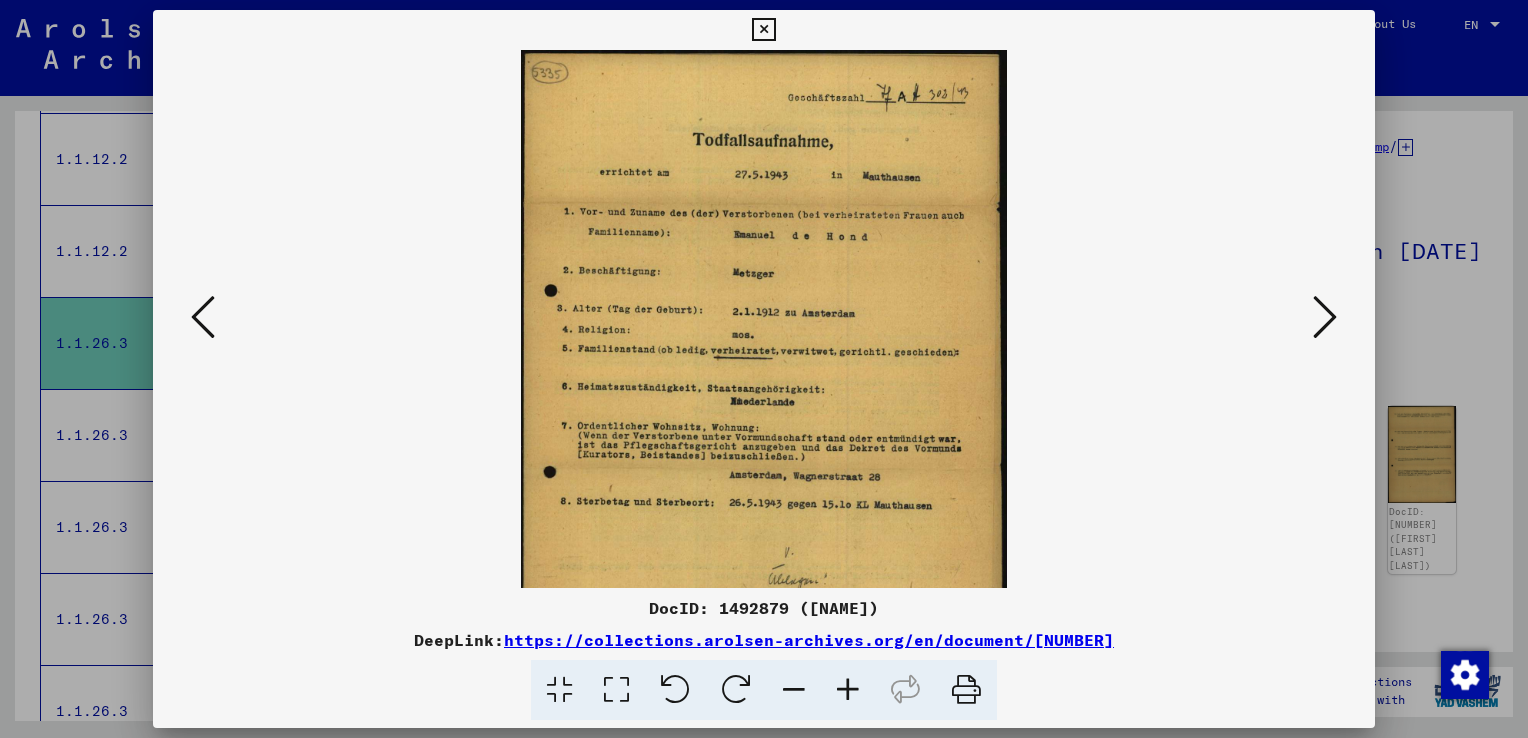 click at bounding box center (848, 690) 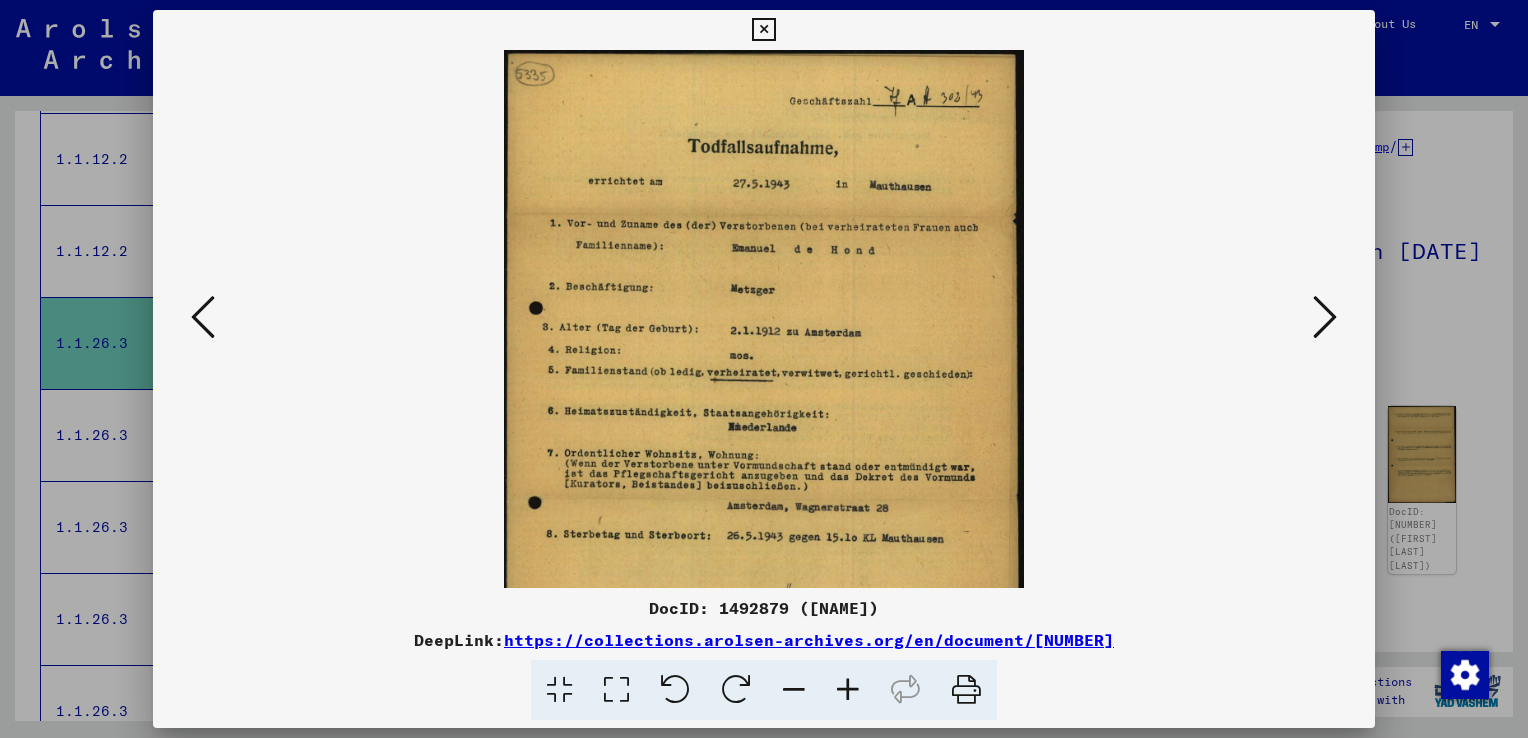click at bounding box center [1325, 317] 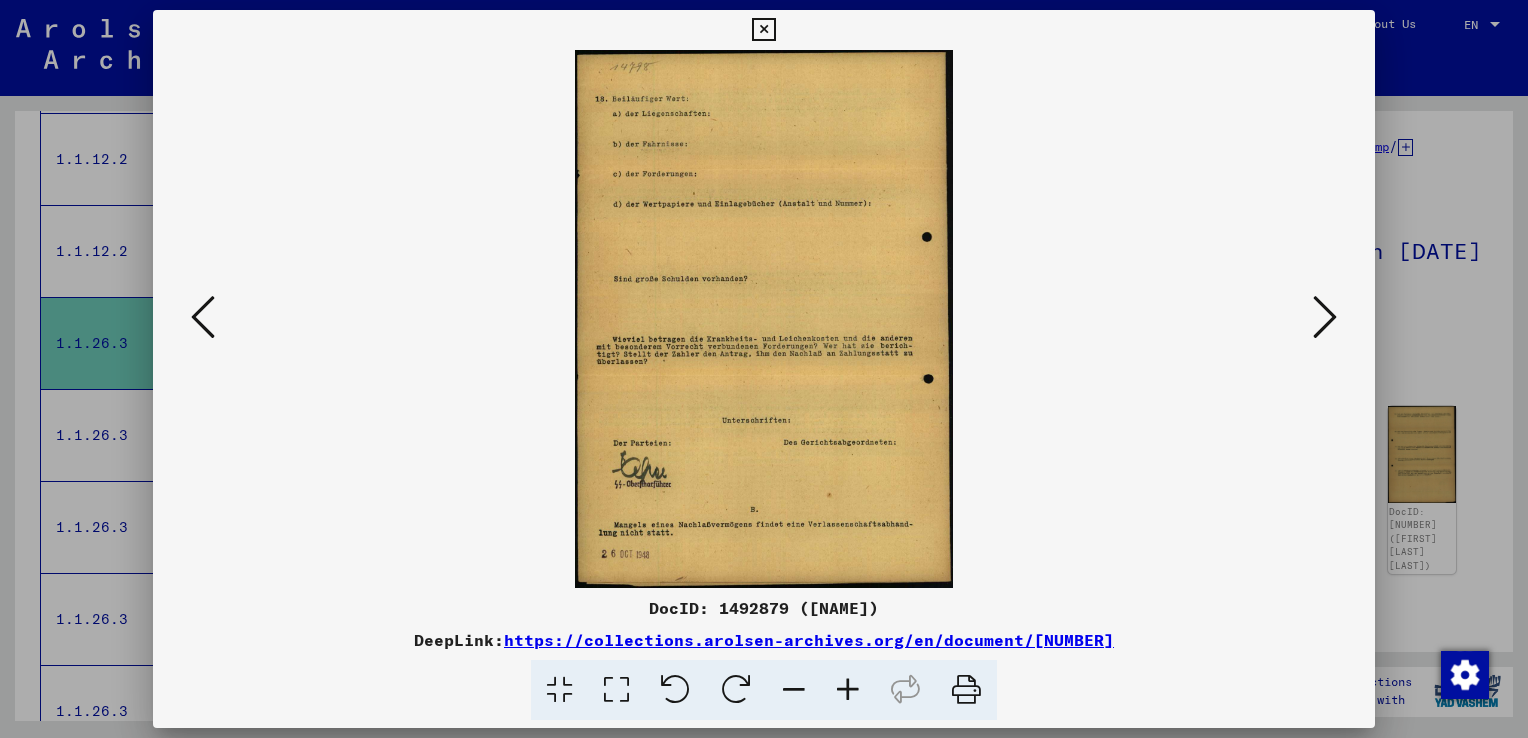 click at bounding box center [1325, 317] 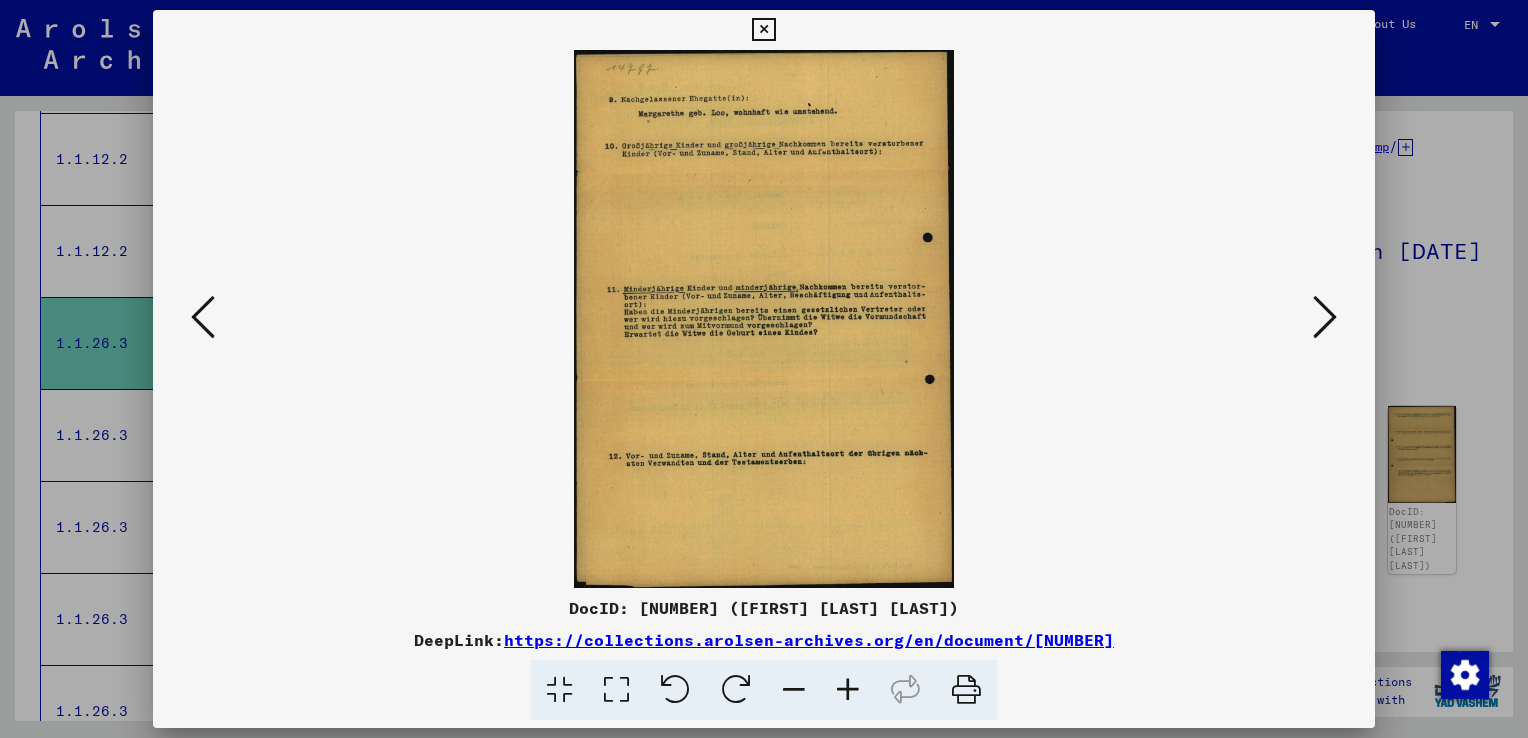click at bounding box center (848, 690) 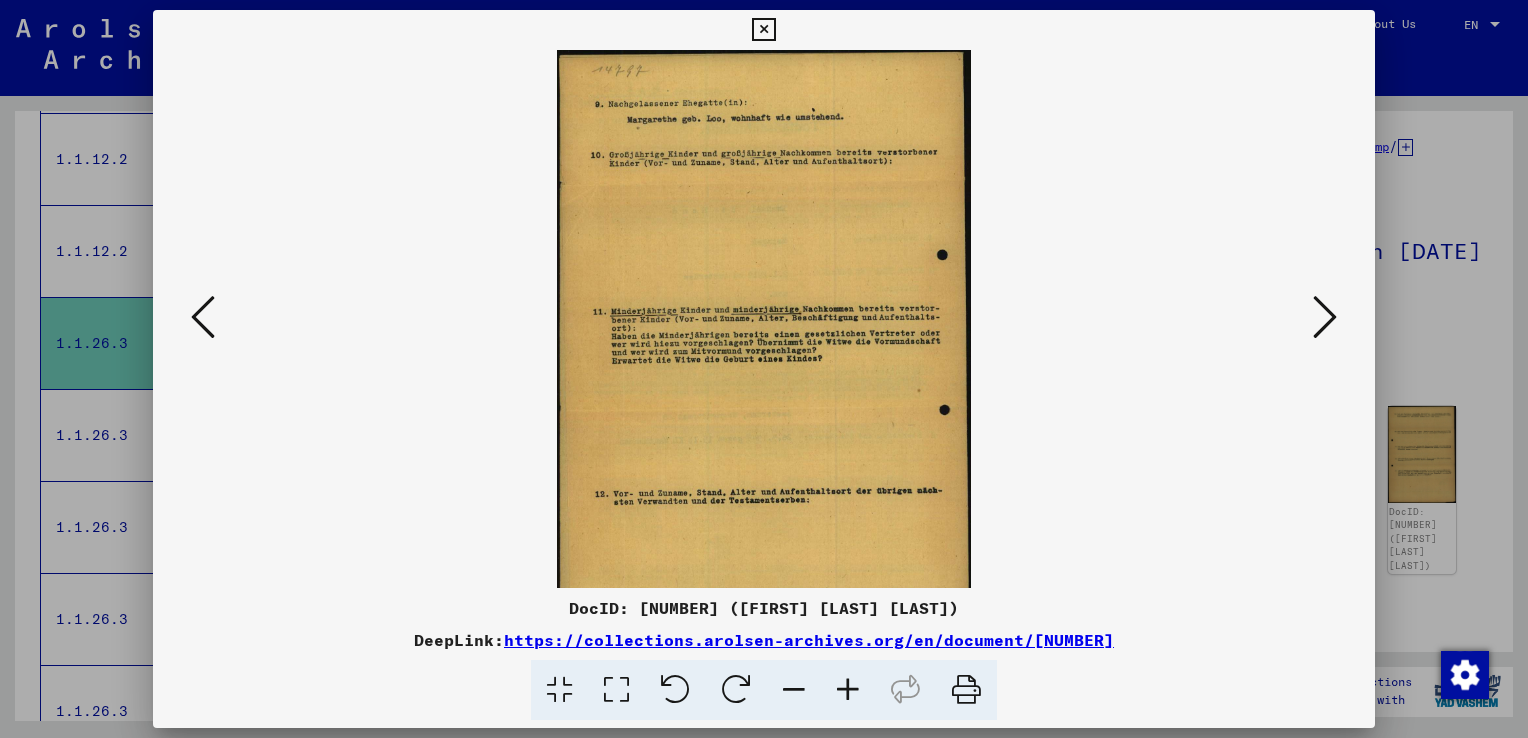 click at bounding box center (848, 690) 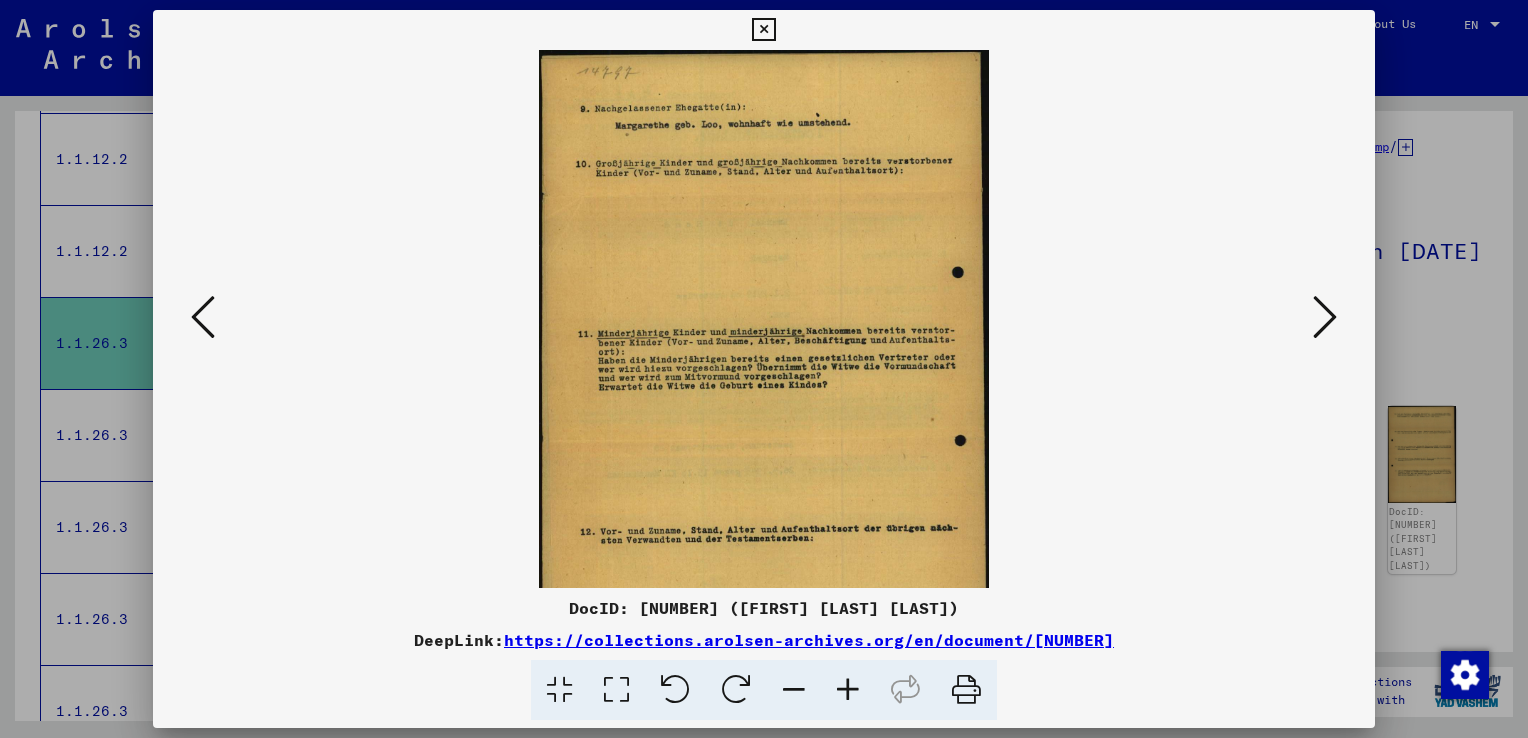 click at bounding box center (848, 690) 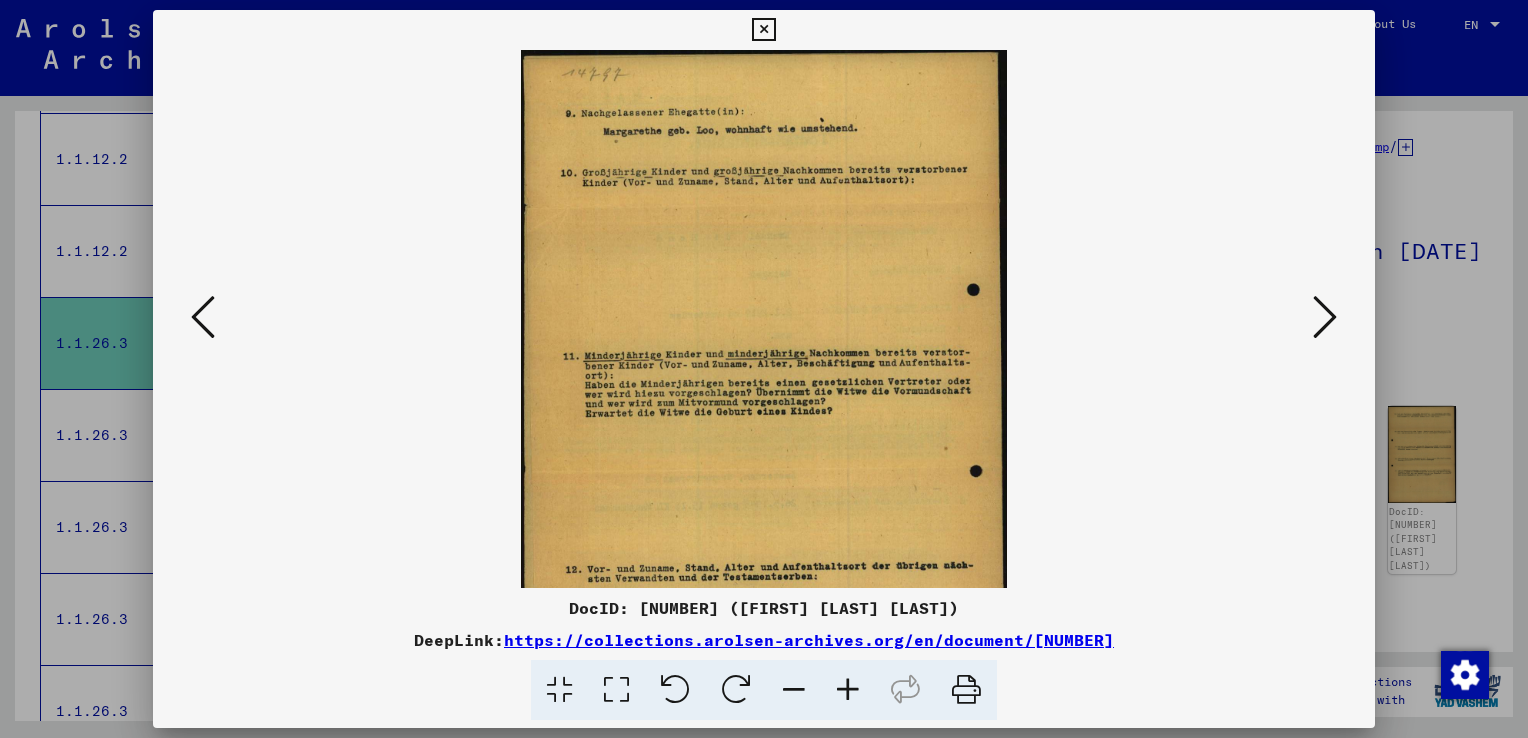 click at bounding box center (1325, 317) 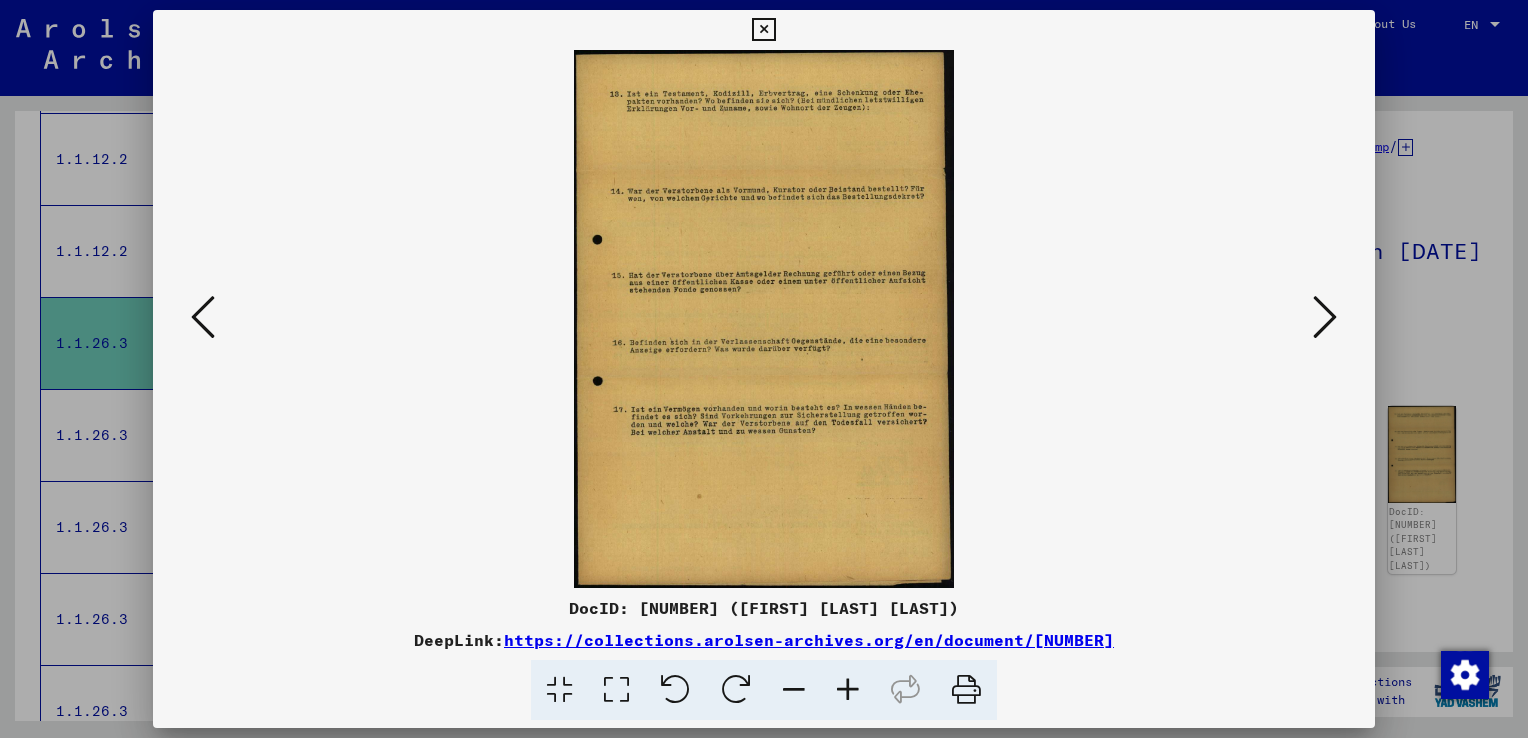 click at bounding box center (1325, 317) 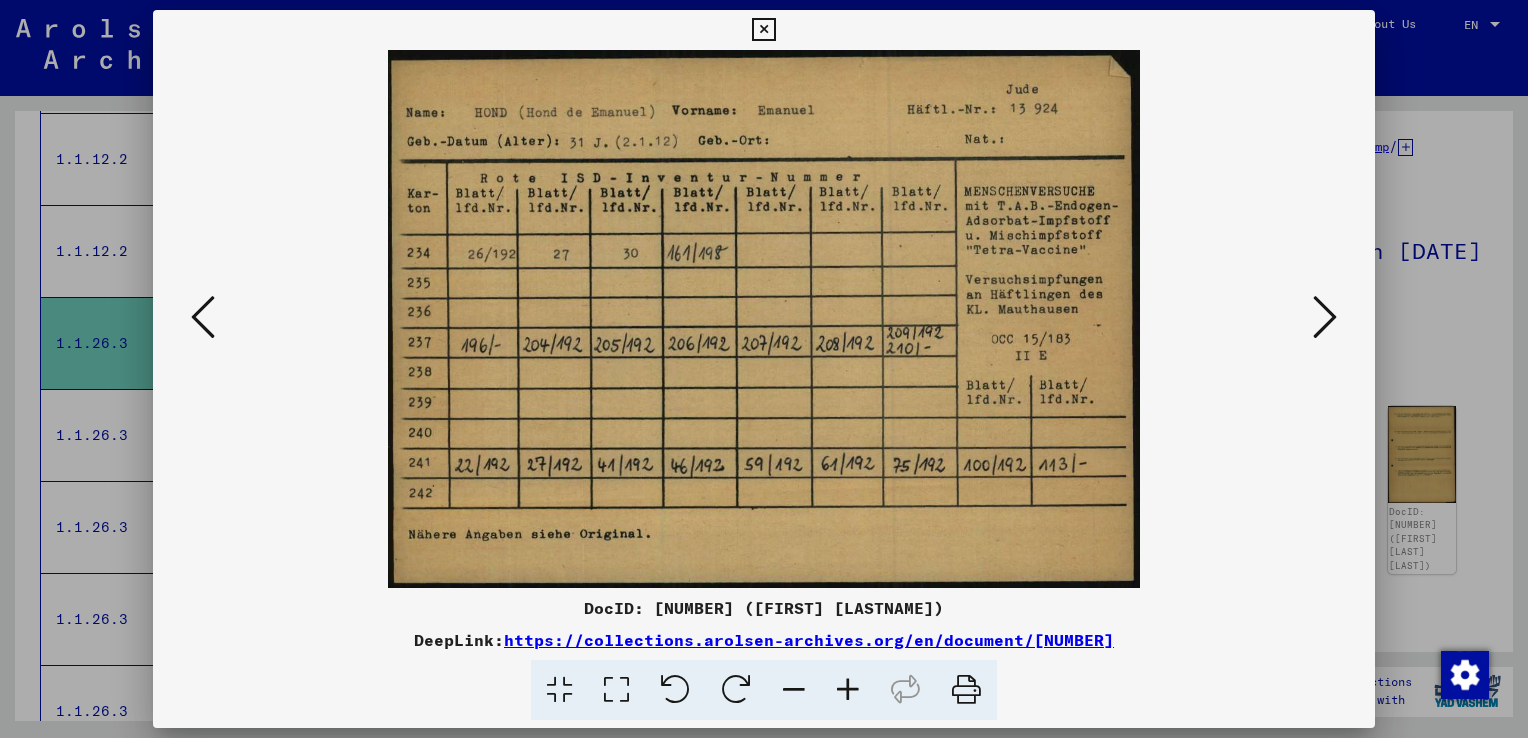 drag, startPoint x: 681, startPoint y: 402, endPoint x: 844, endPoint y: 276, distance: 206.02185 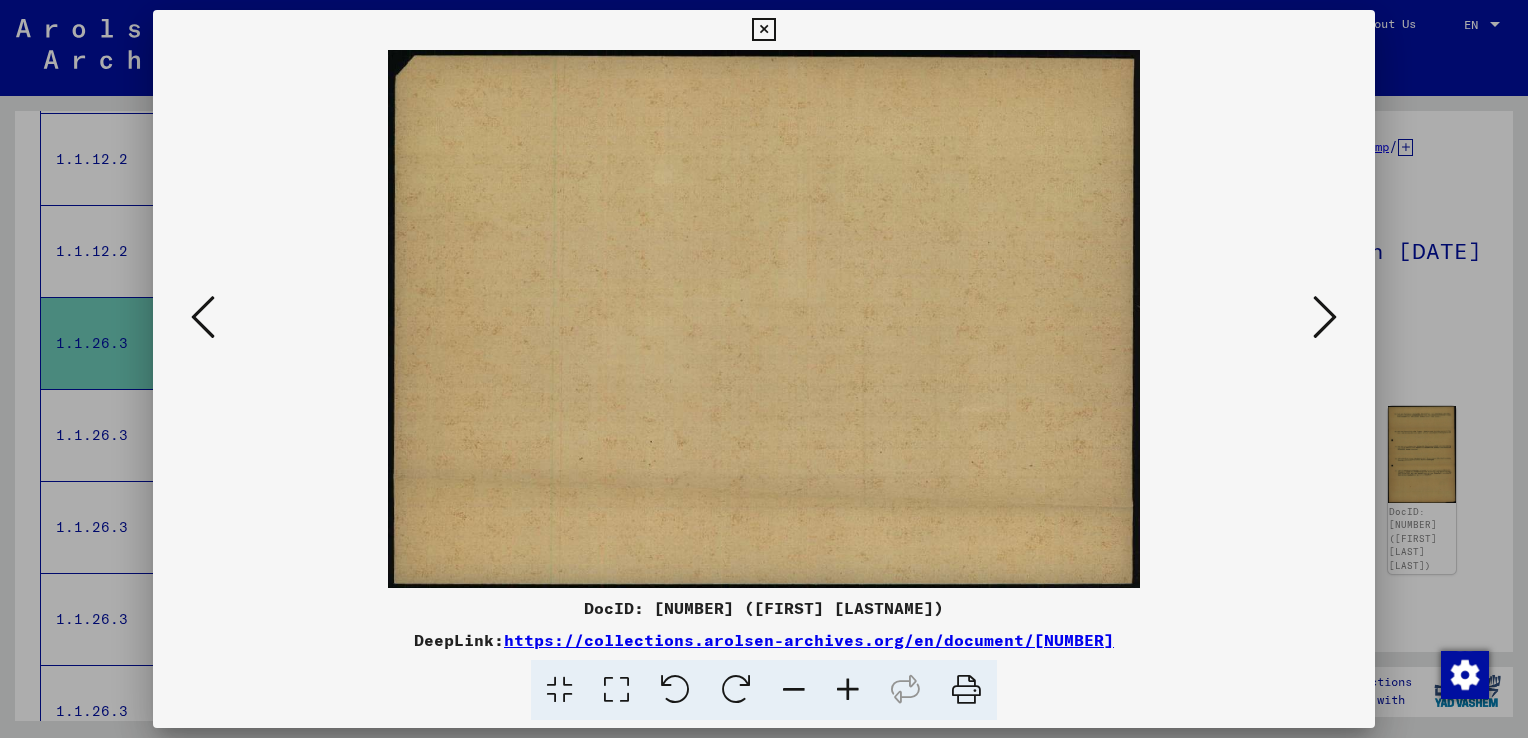 click at bounding box center (1325, 317) 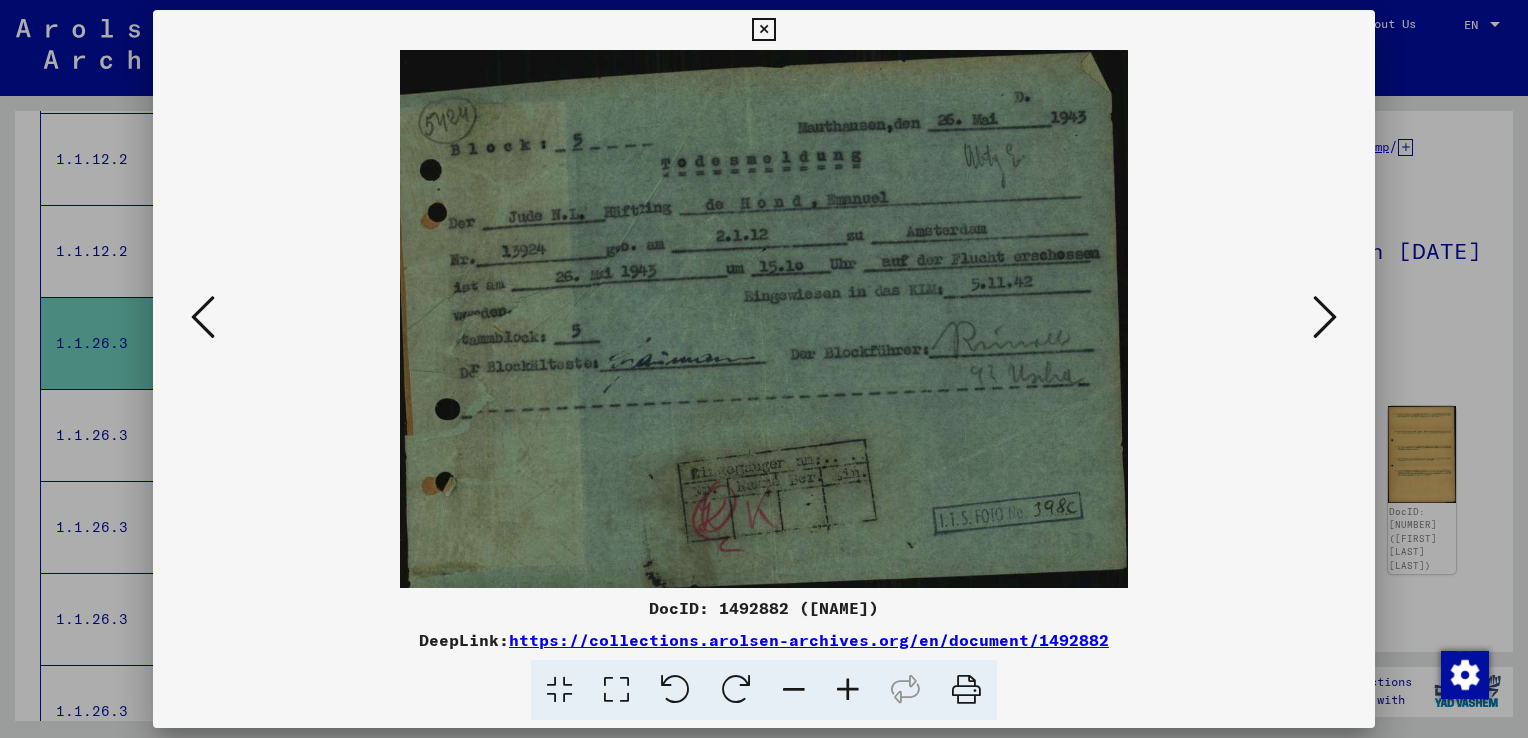 click at bounding box center [1325, 317] 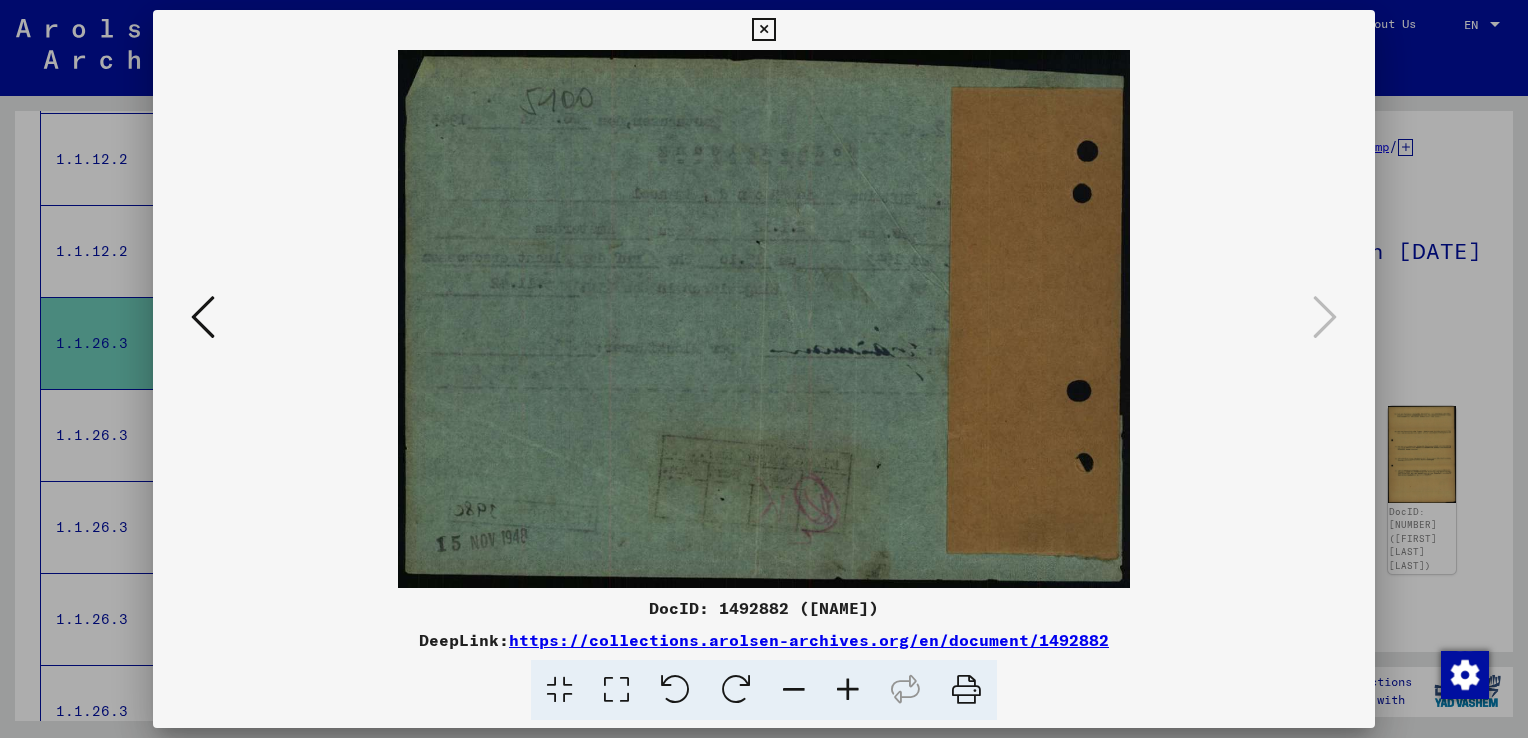 click at bounding box center (764, 369) 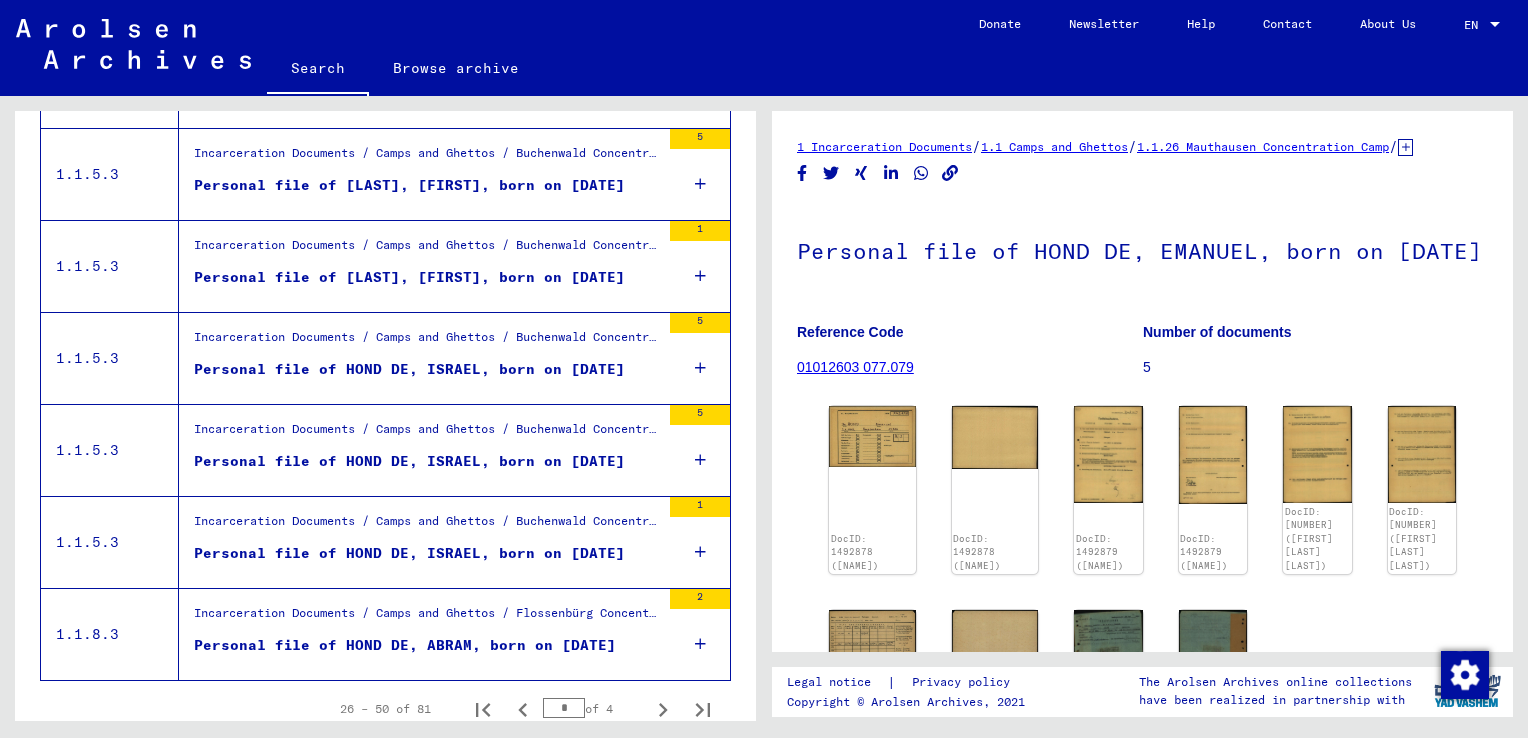 scroll, scrollTop: 2285, scrollLeft: 0, axis: vertical 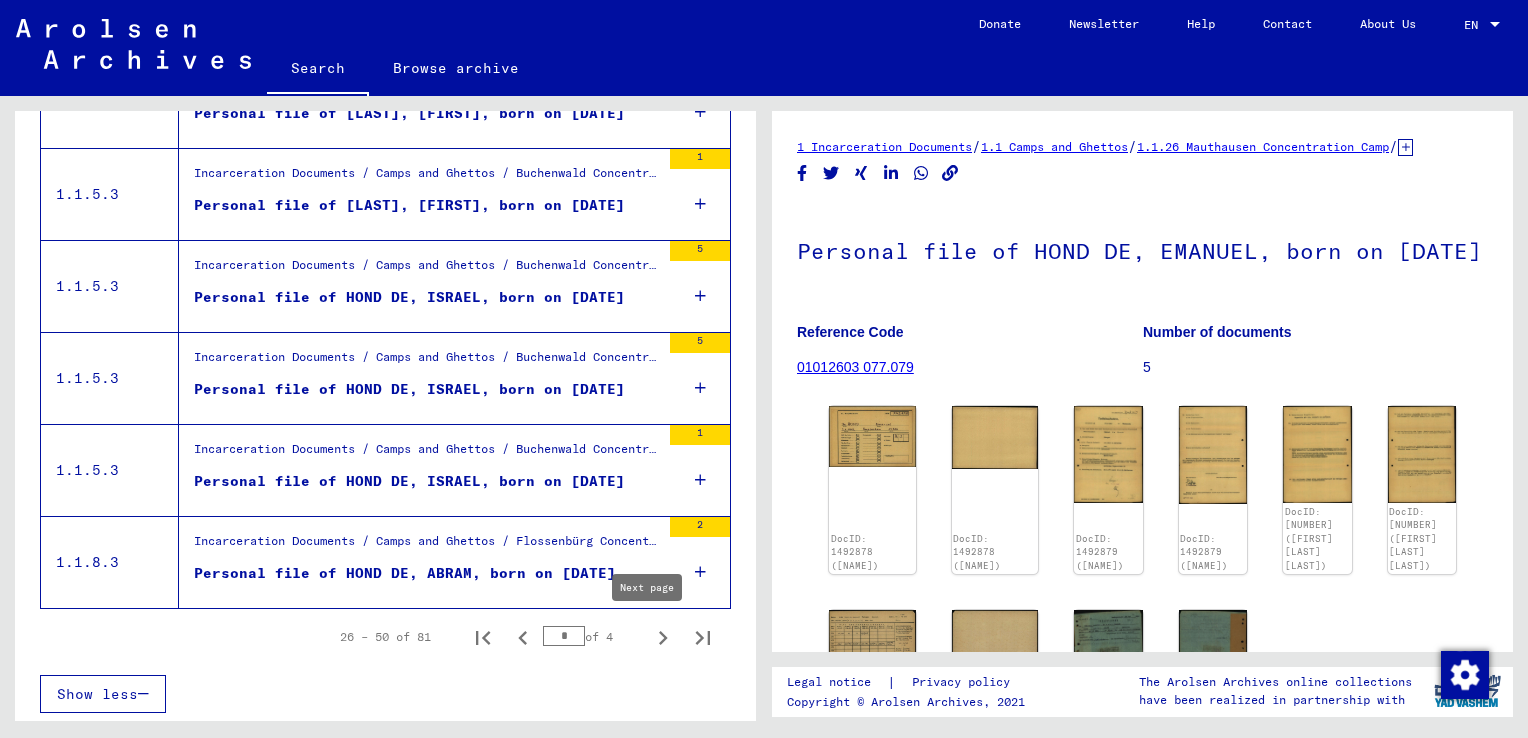 click 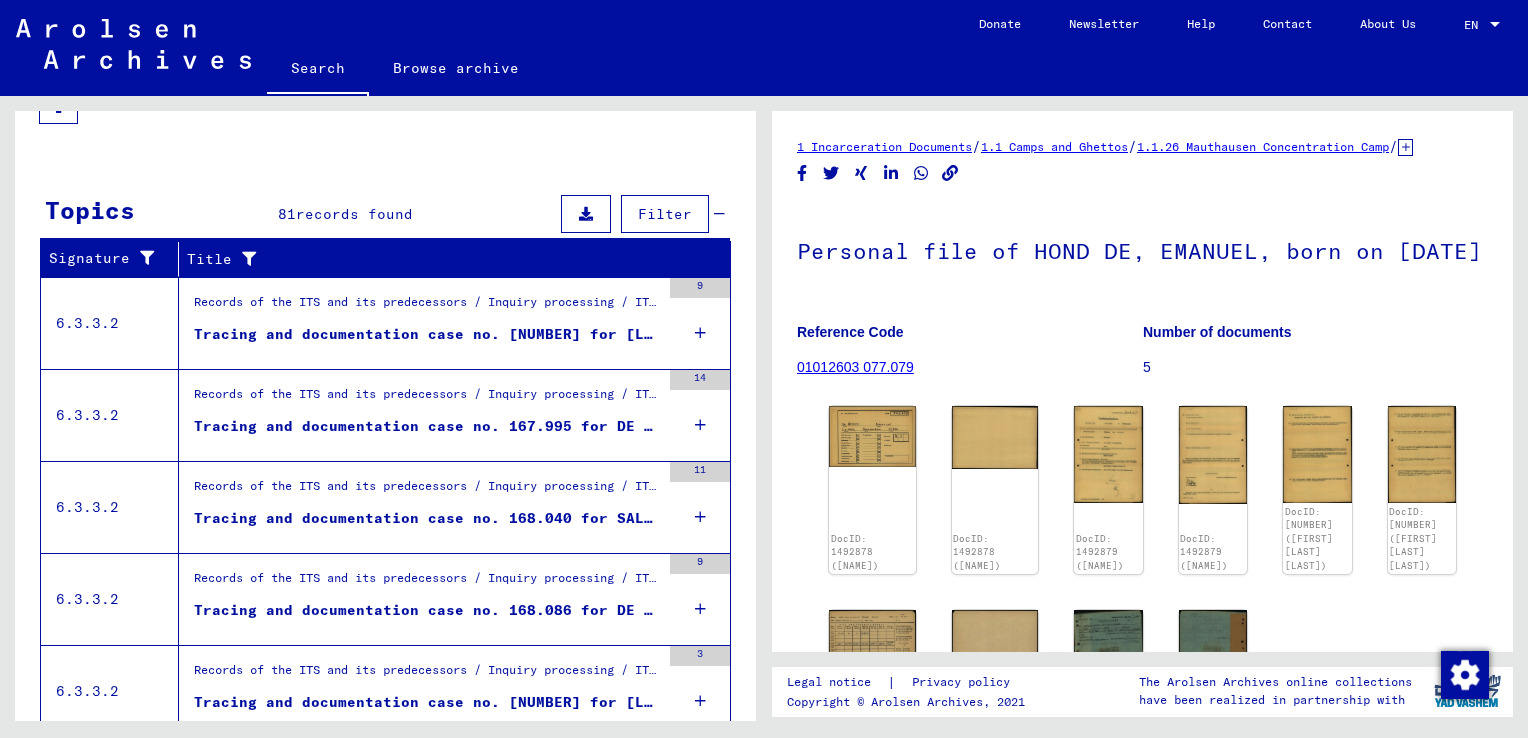 scroll, scrollTop: 285, scrollLeft: 0, axis: vertical 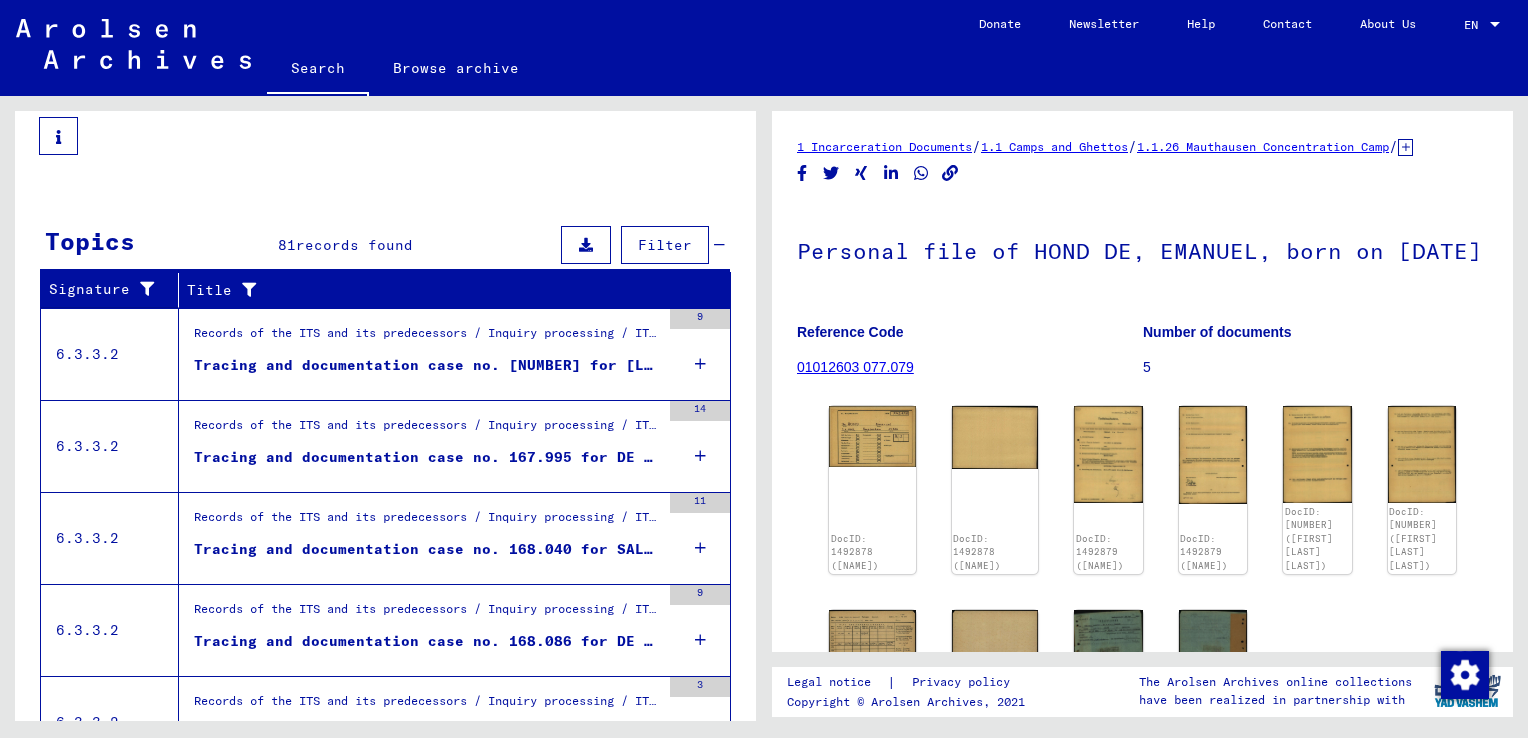 click 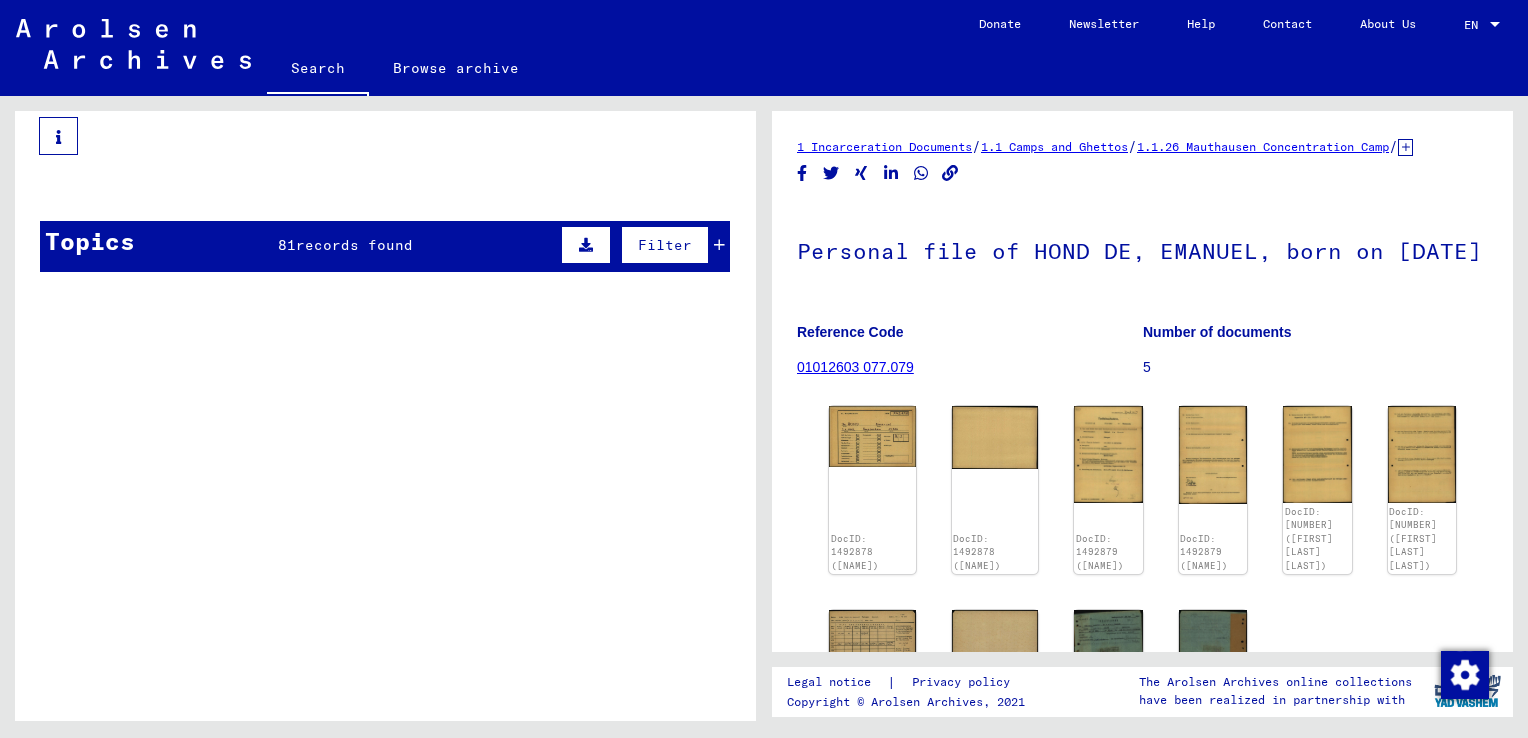scroll, scrollTop: 0, scrollLeft: 0, axis: both 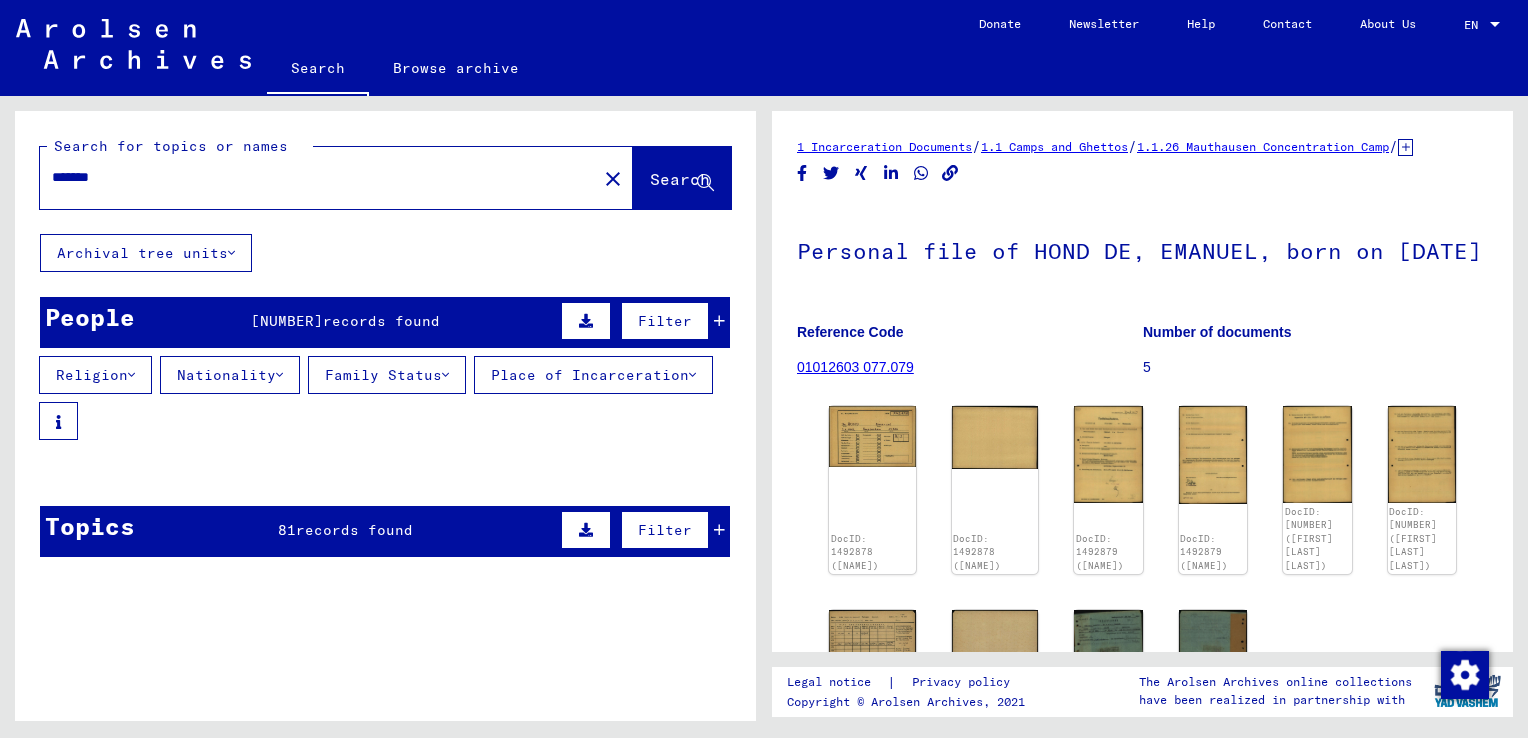 click on "Place of Incarceration" at bounding box center (593, 375) 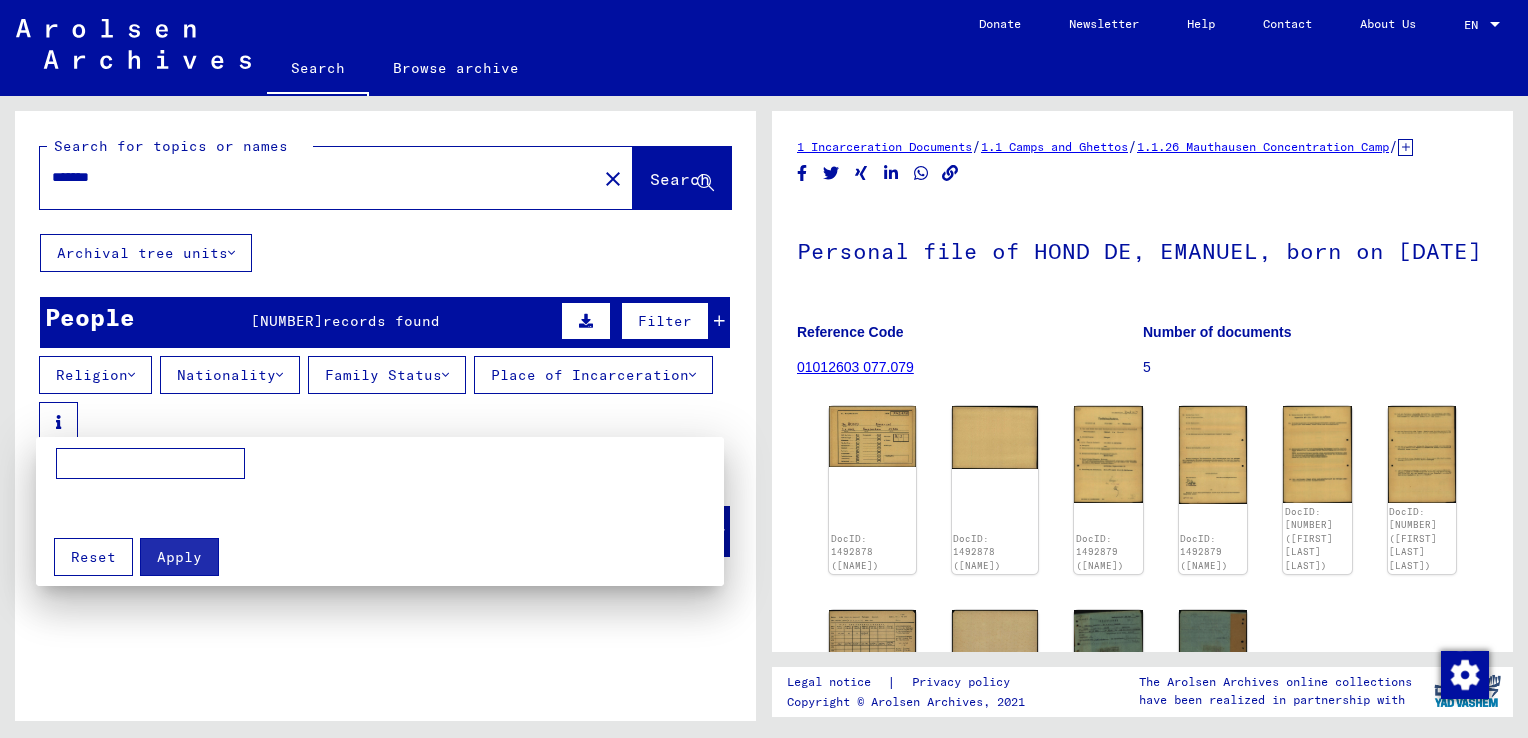 click at bounding box center [764, 369] 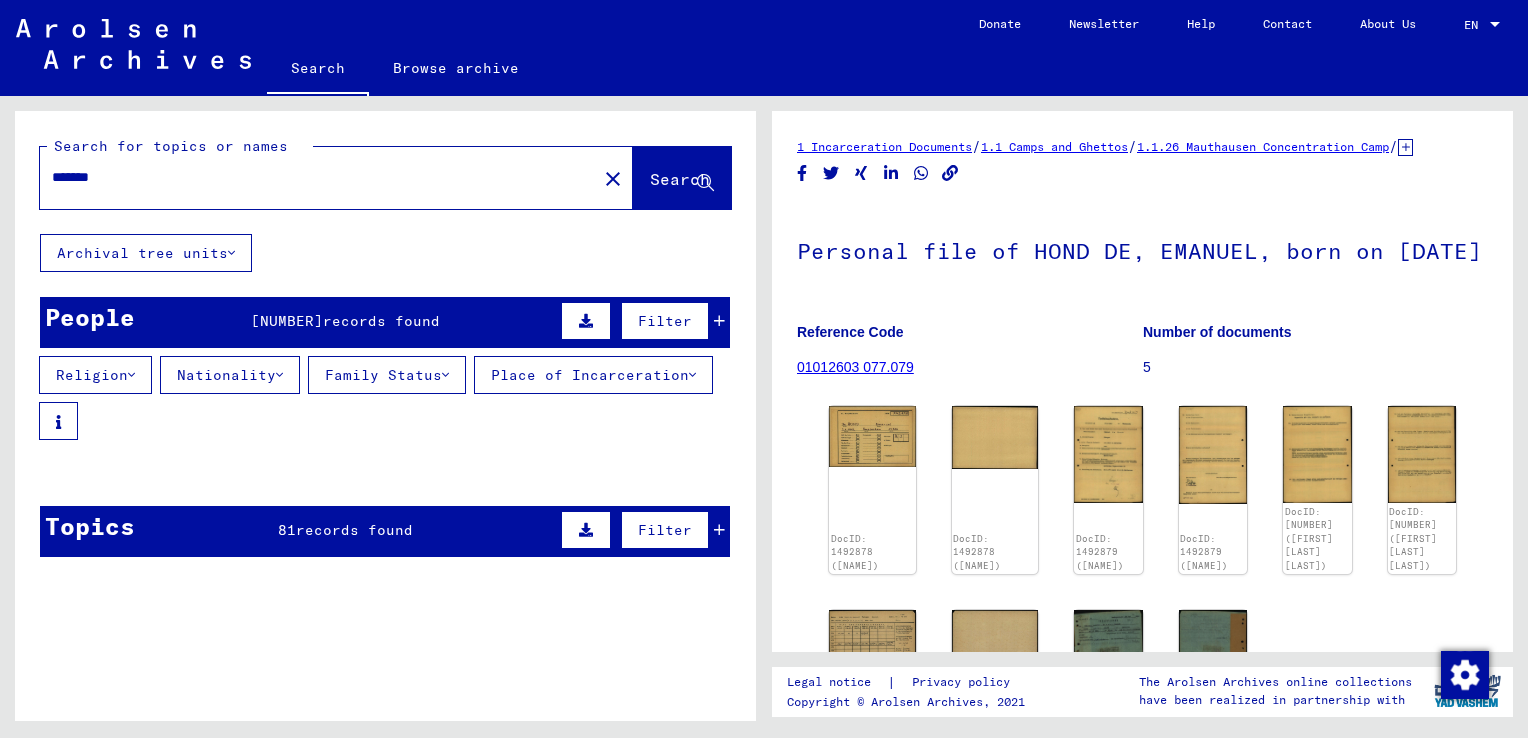 click on "Nationality" at bounding box center (230, 375) 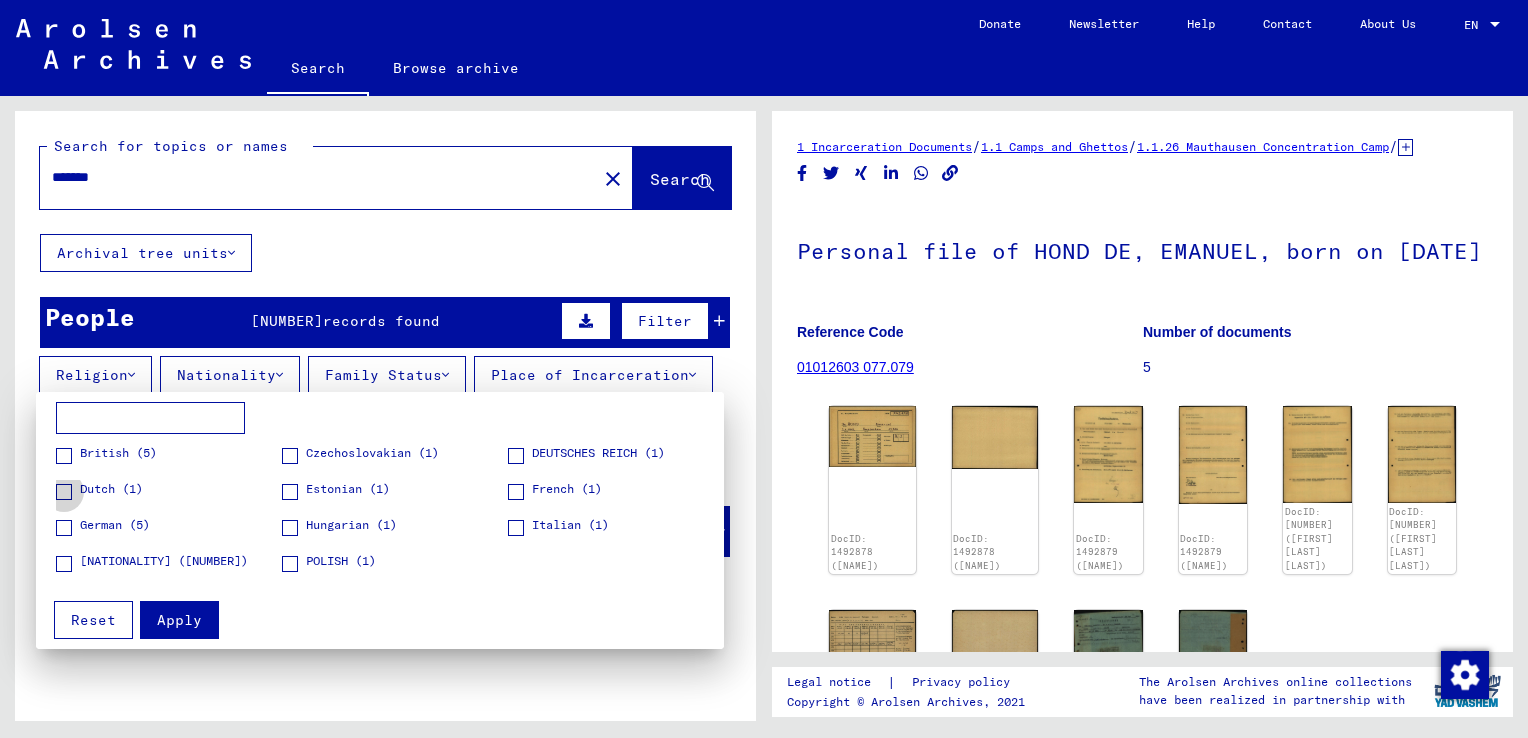click on "Dutch (1)" at bounding box center [111, 489] 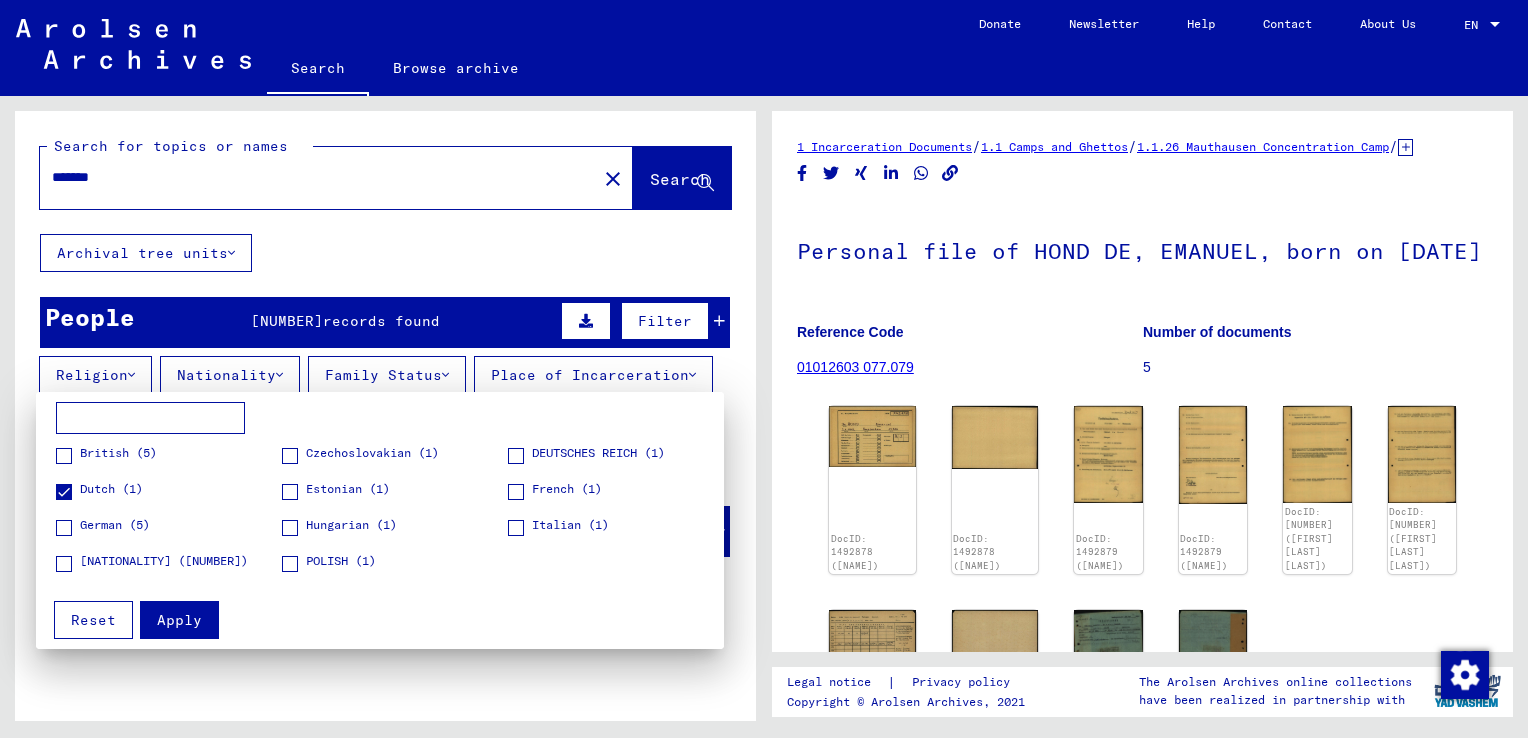 click on "Apply" at bounding box center (179, 620) 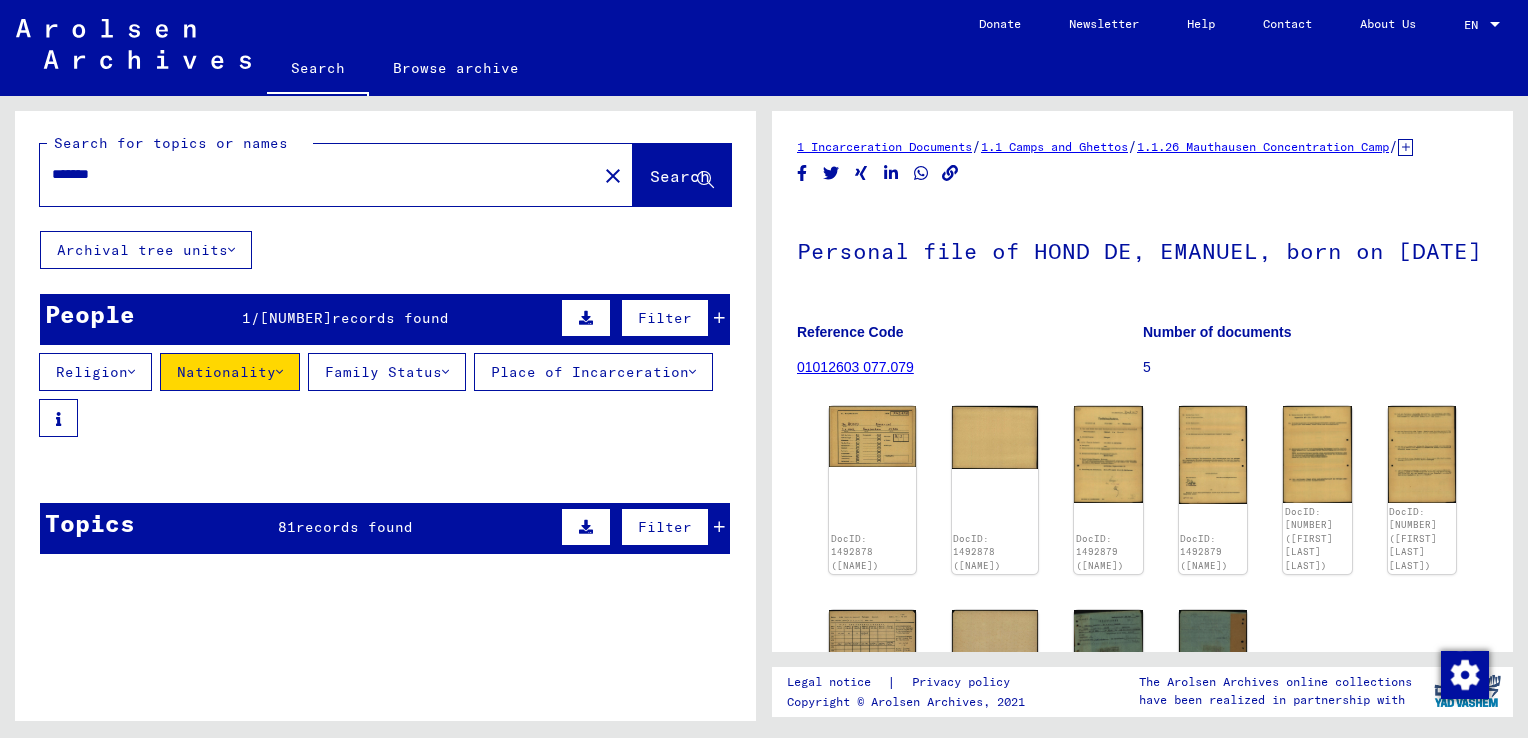 scroll, scrollTop: 0, scrollLeft: 0, axis: both 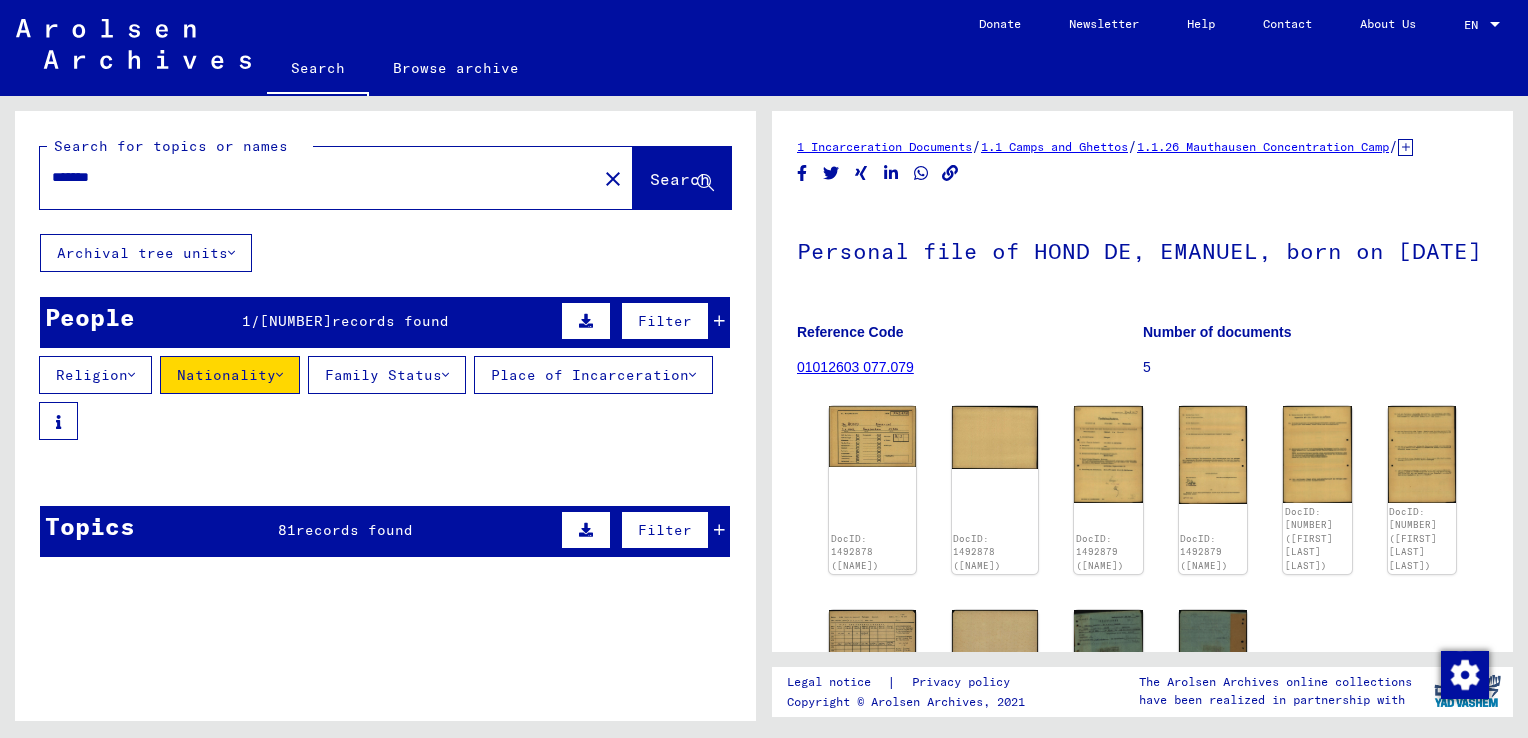click 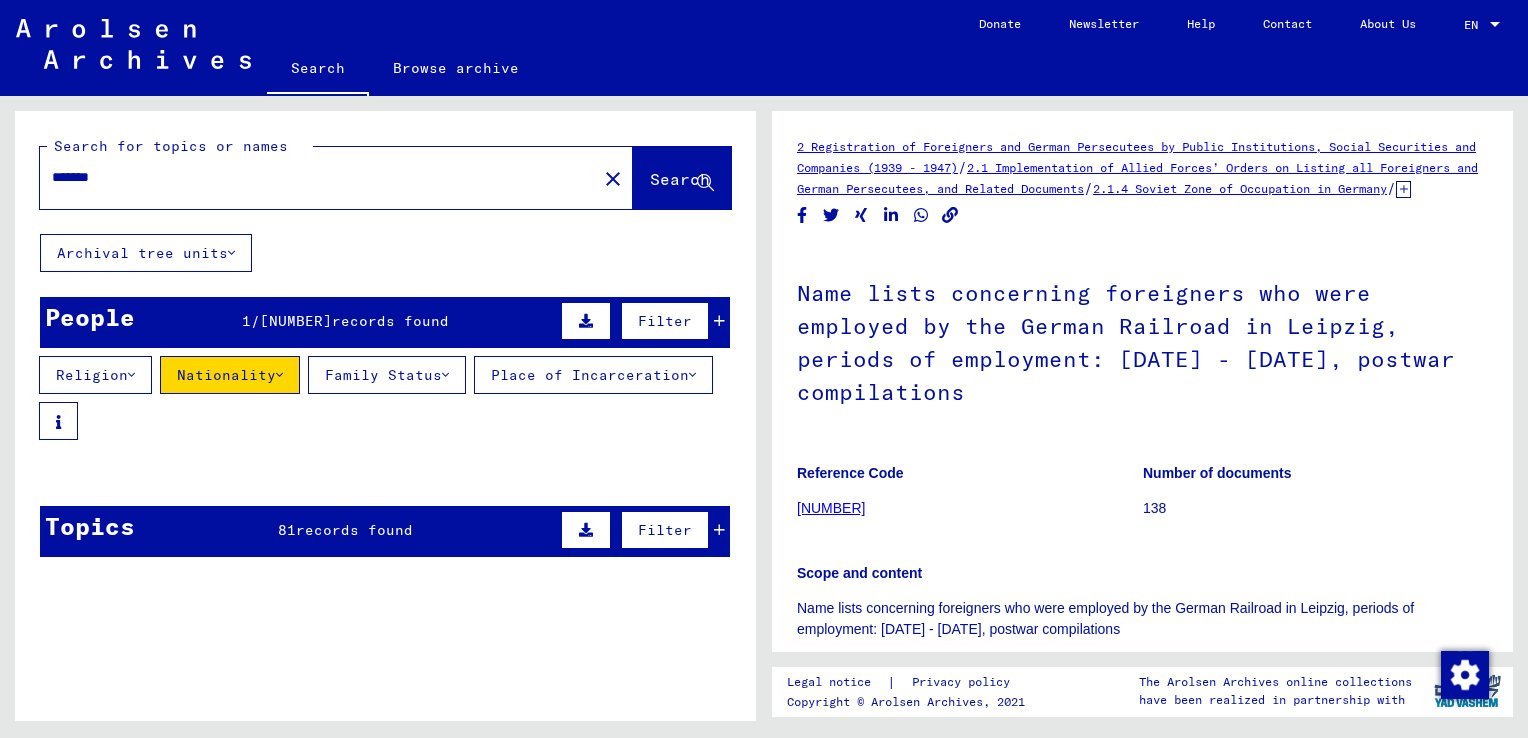 scroll, scrollTop: 0, scrollLeft: 0, axis: both 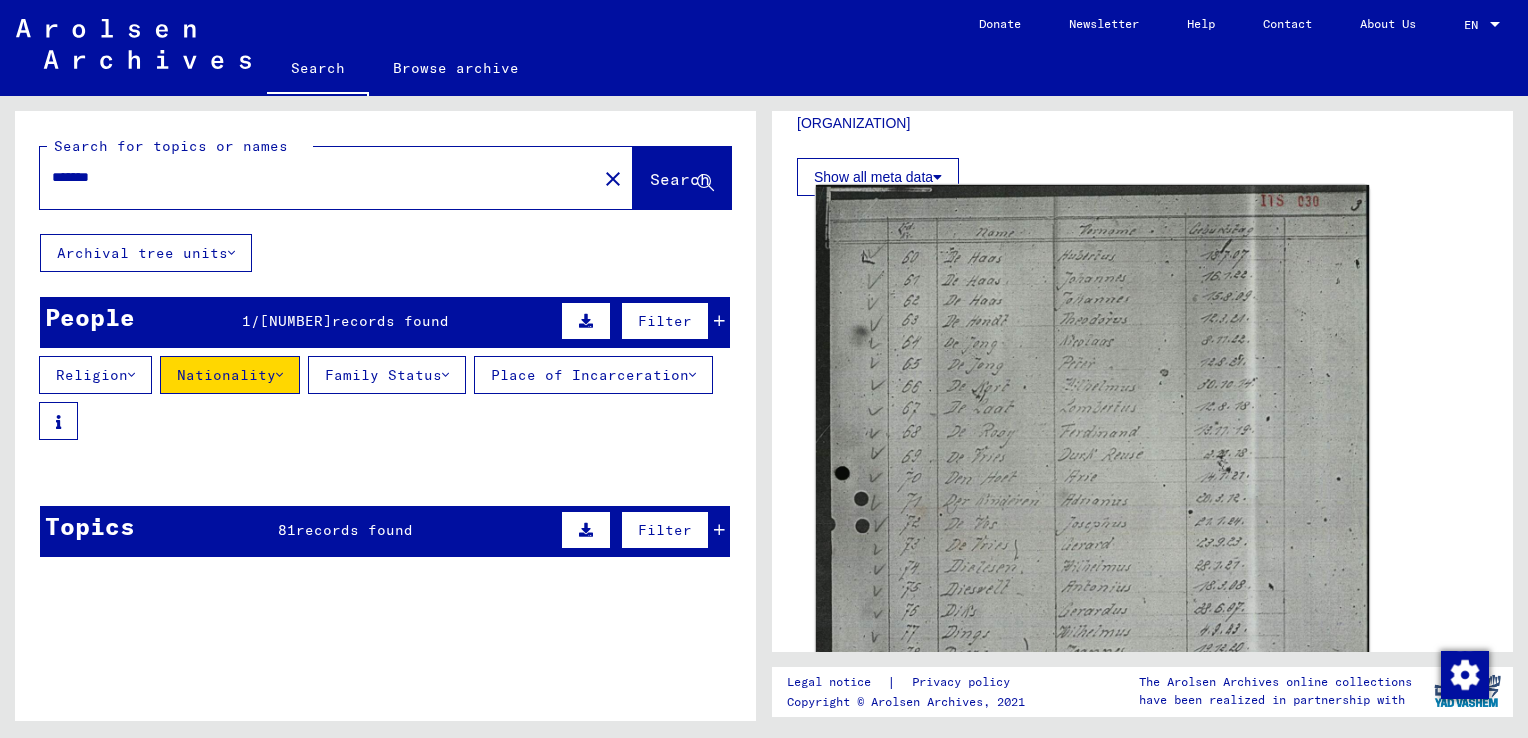 click 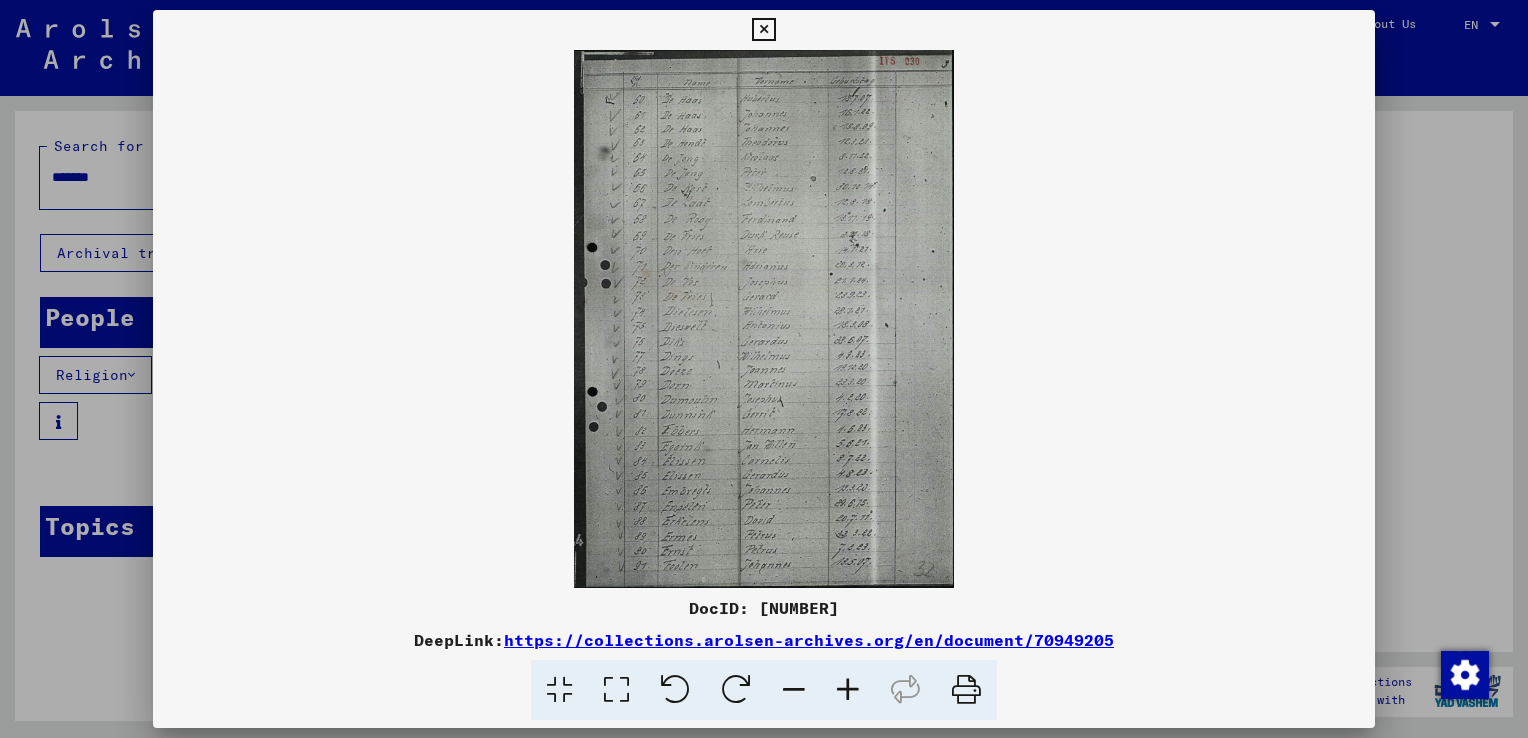 click at bounding box center (848, 690) 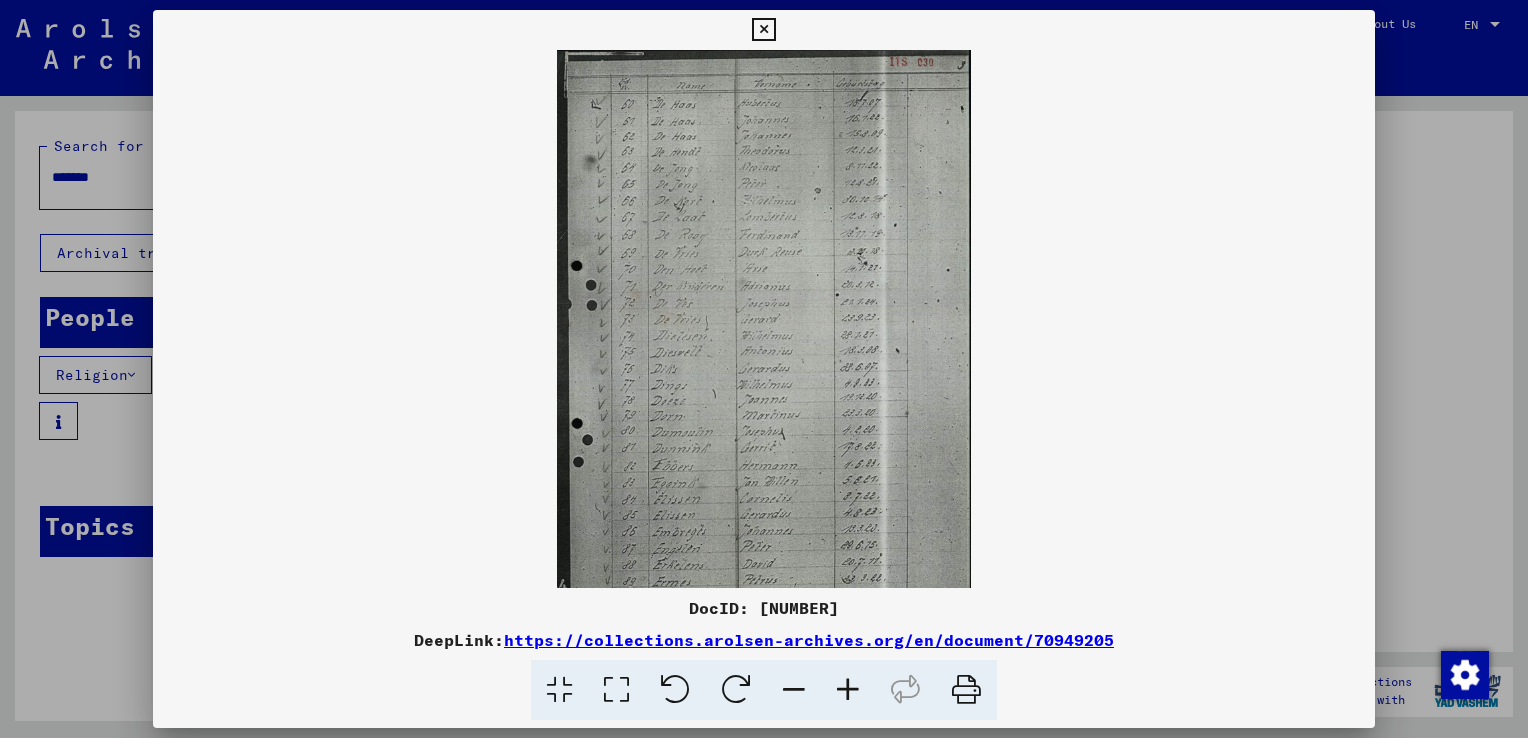 click at bounding box center (848, 690) 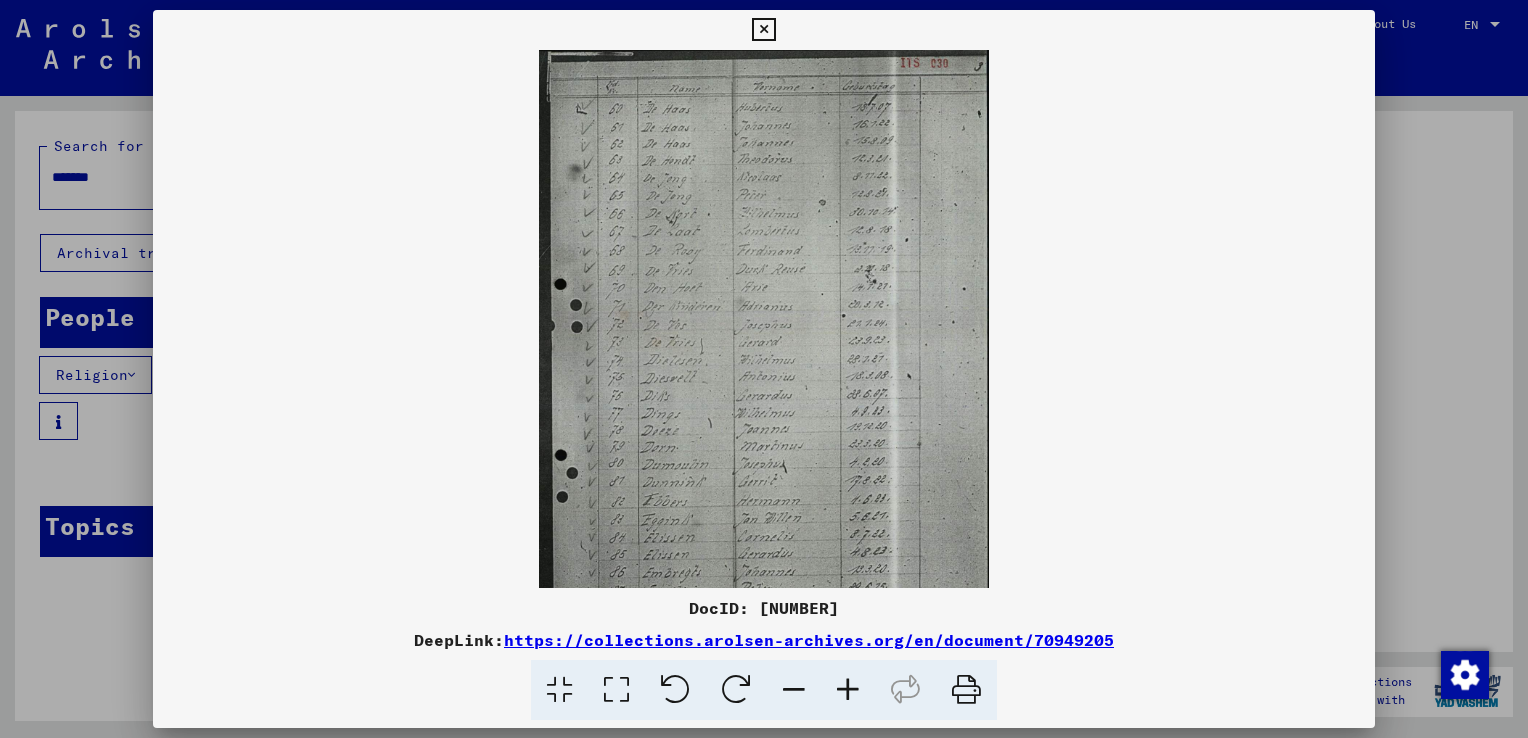 click at bounding box center [848, 690] 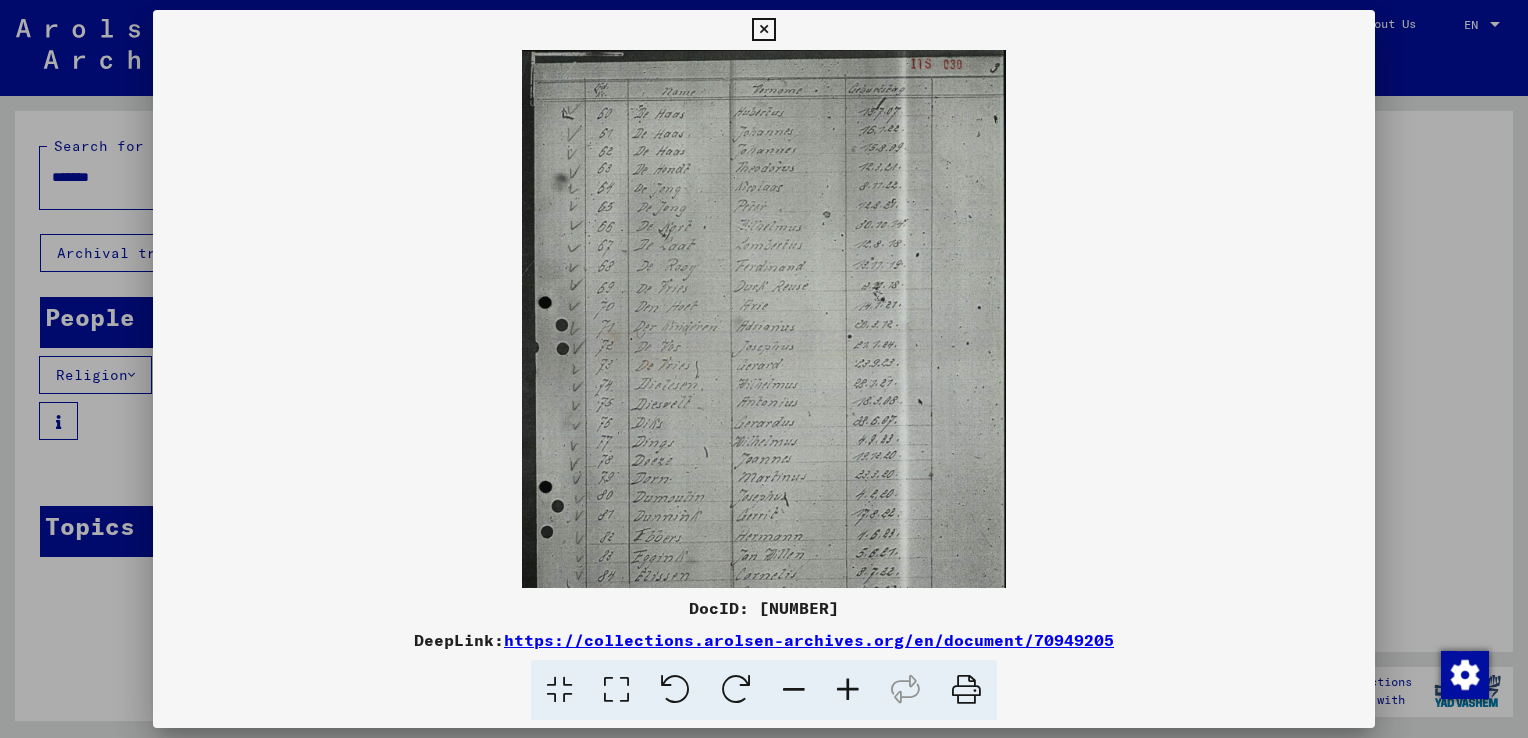 click at bounding box center (848, 690) 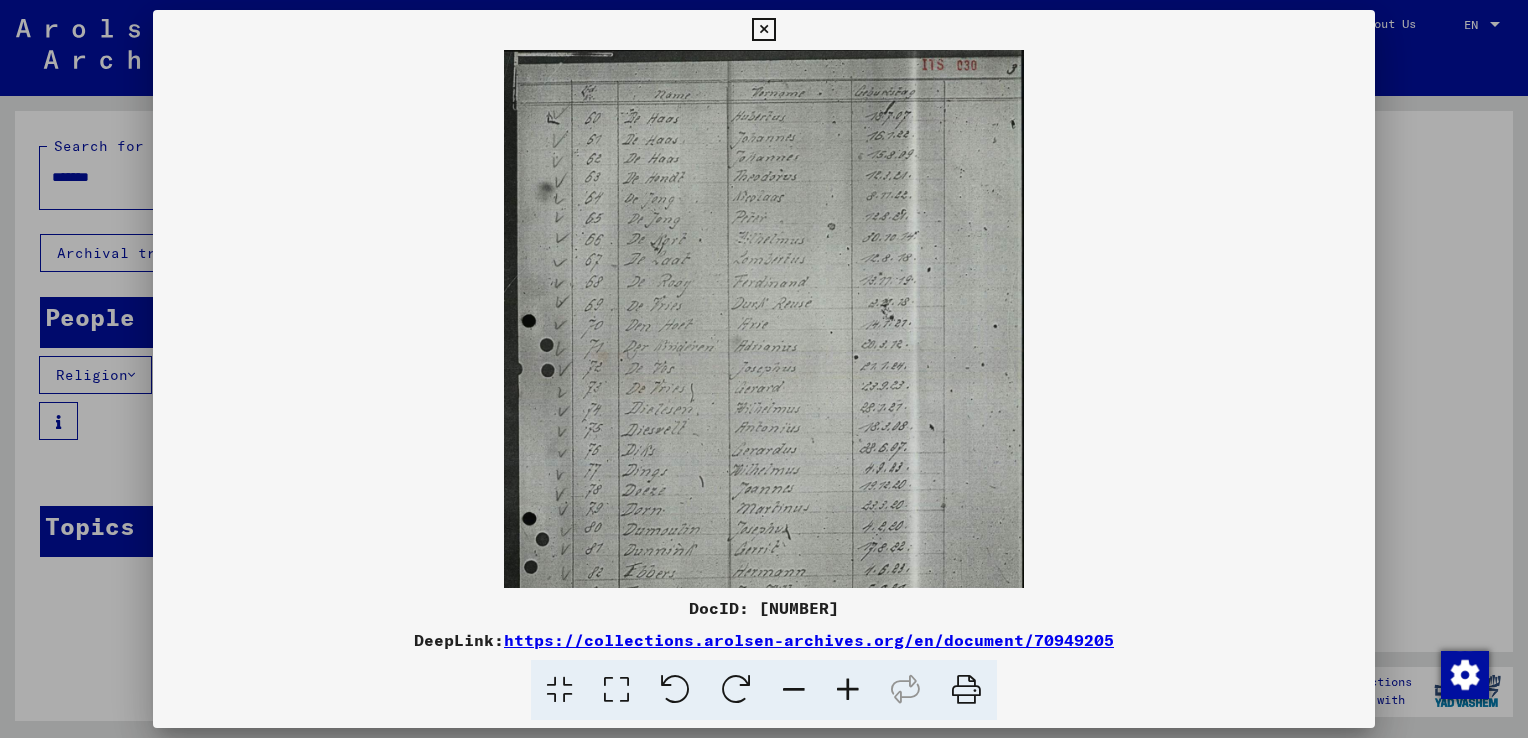 click at bounding box center [848, 690] 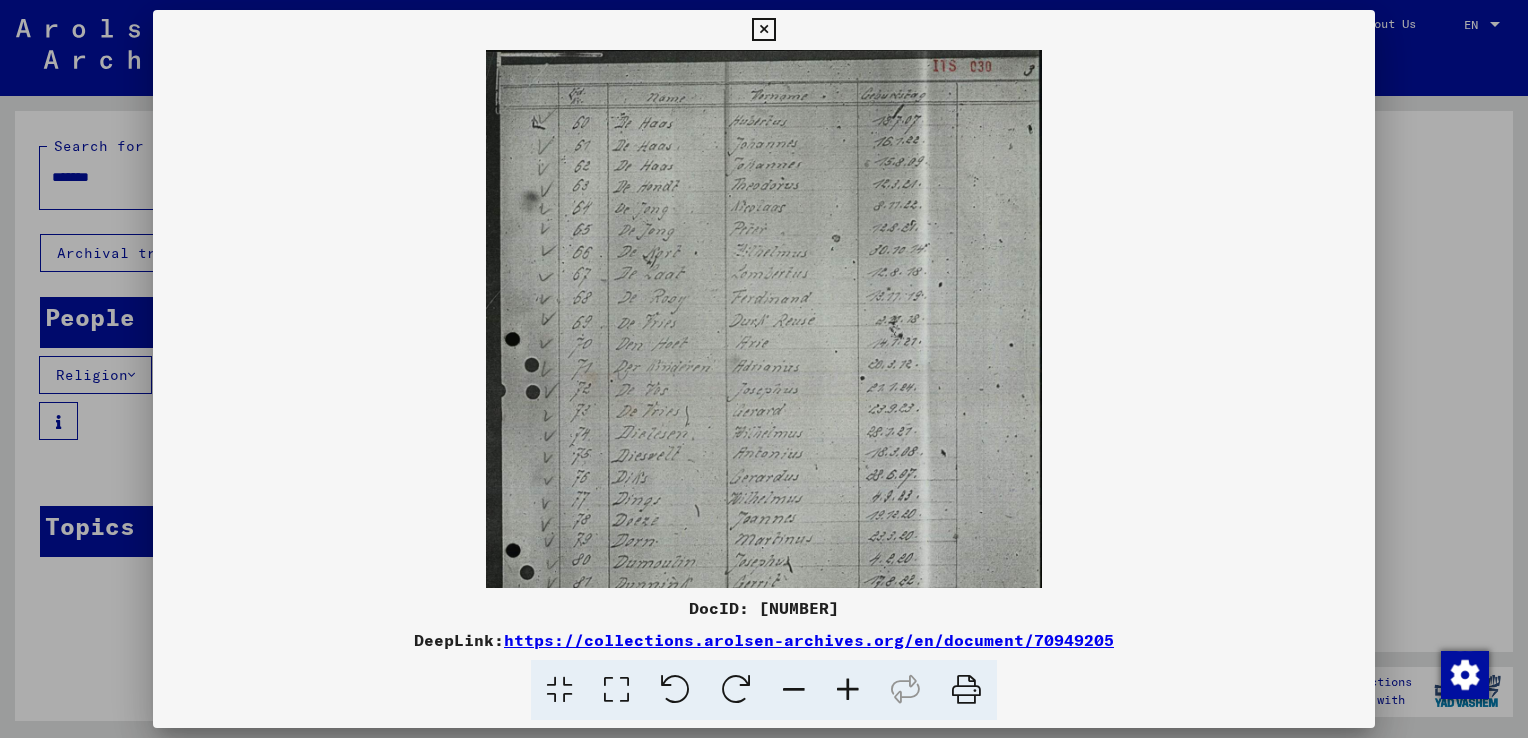 click at bounding box center [848, 690] 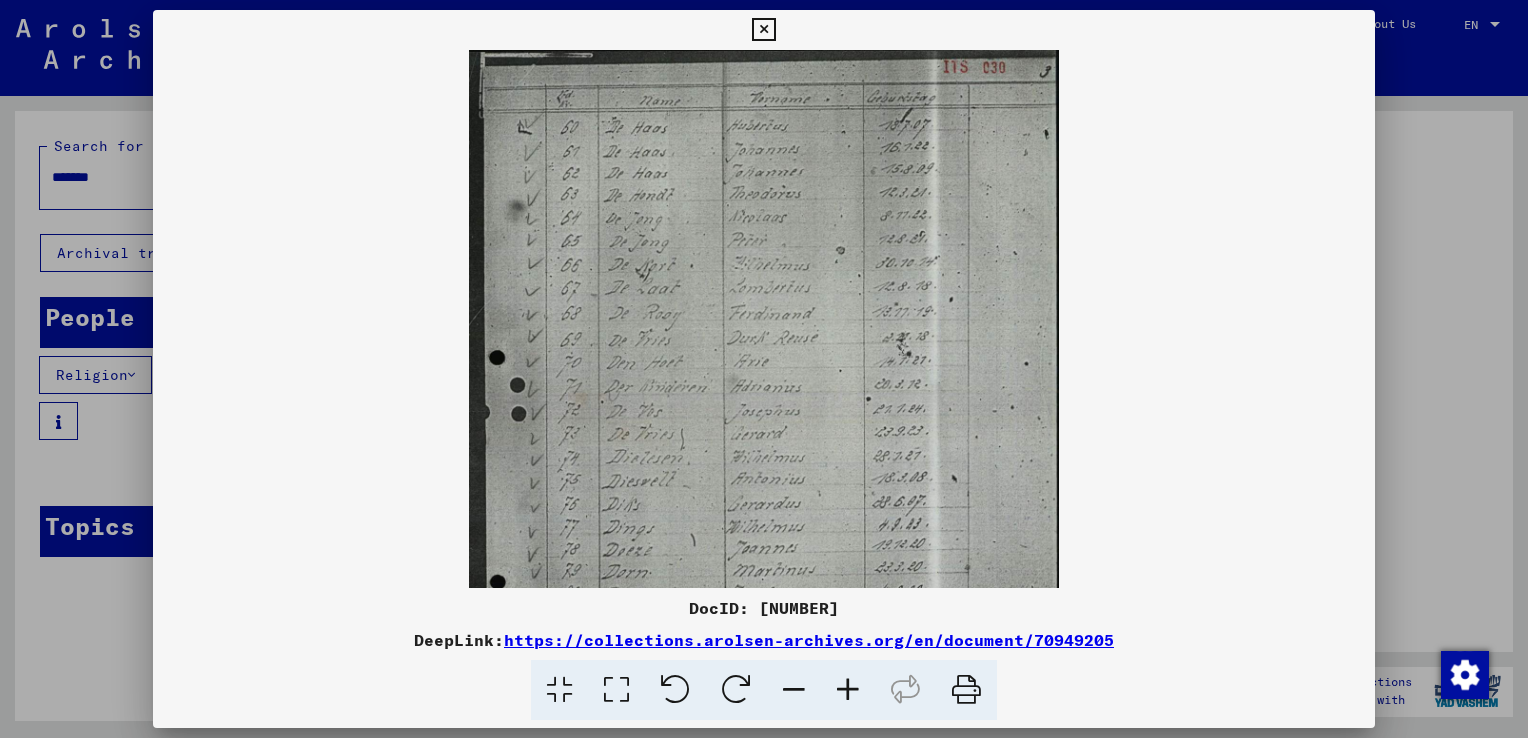 click at bounding box center (848, 690) 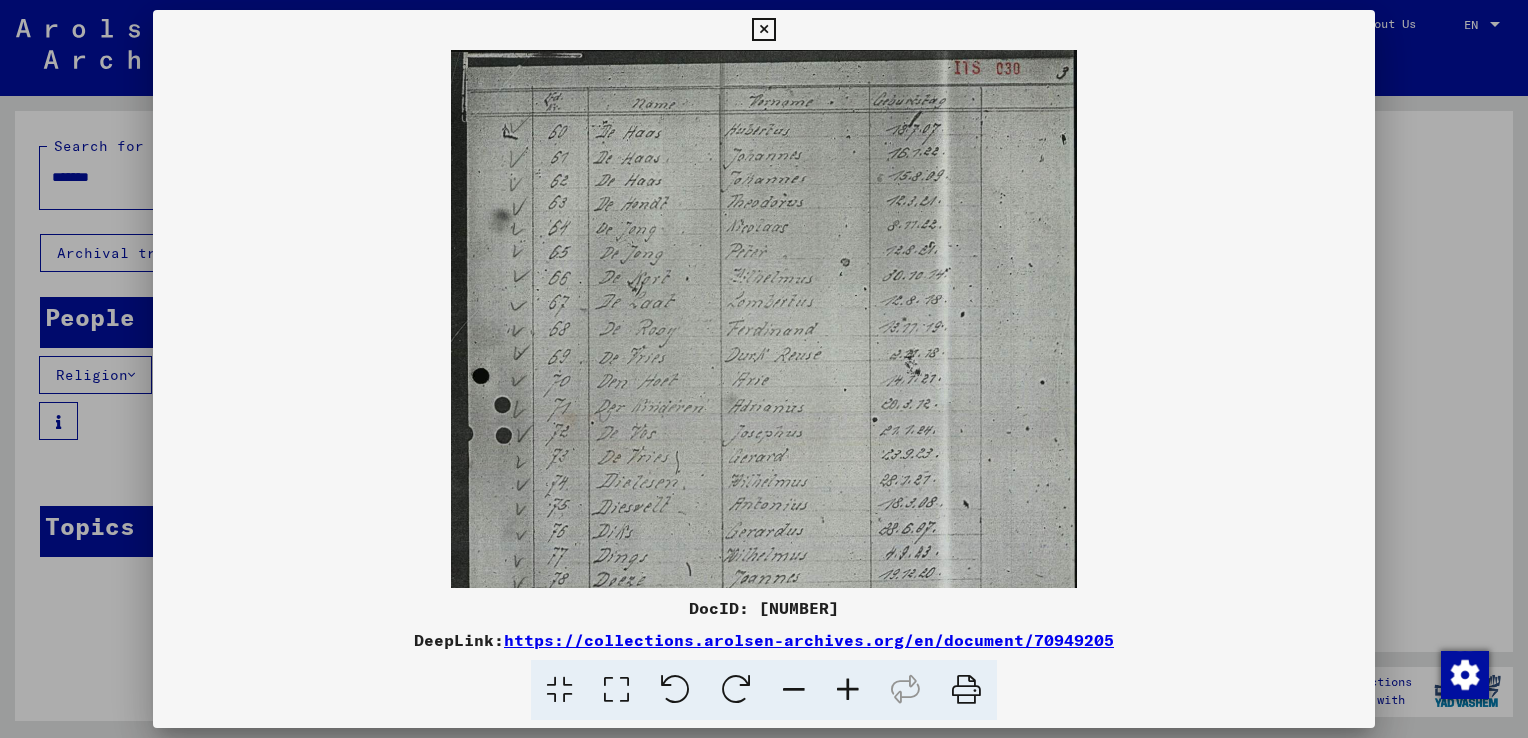 click at bounding box center [848, 690] 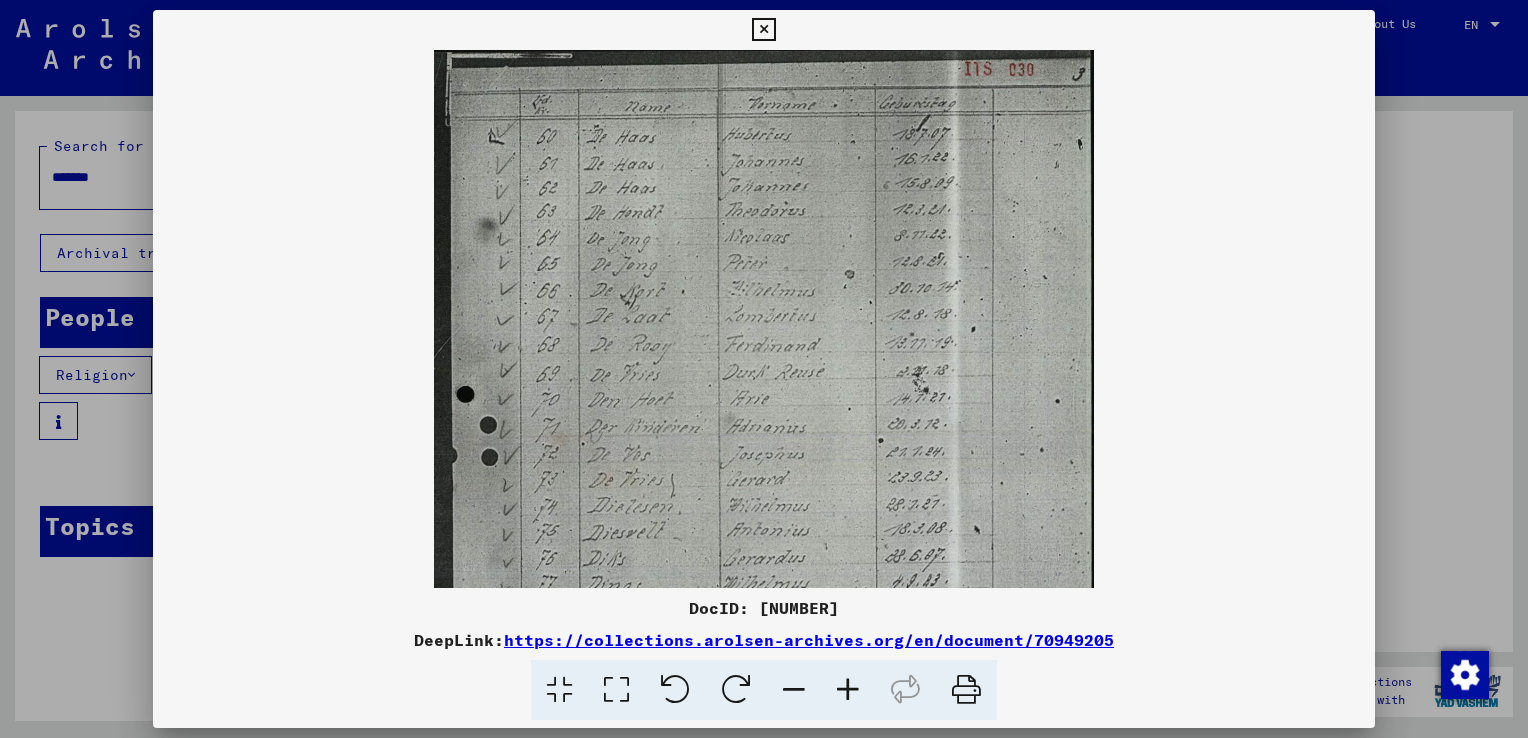 click at bounding box center (848, 690) 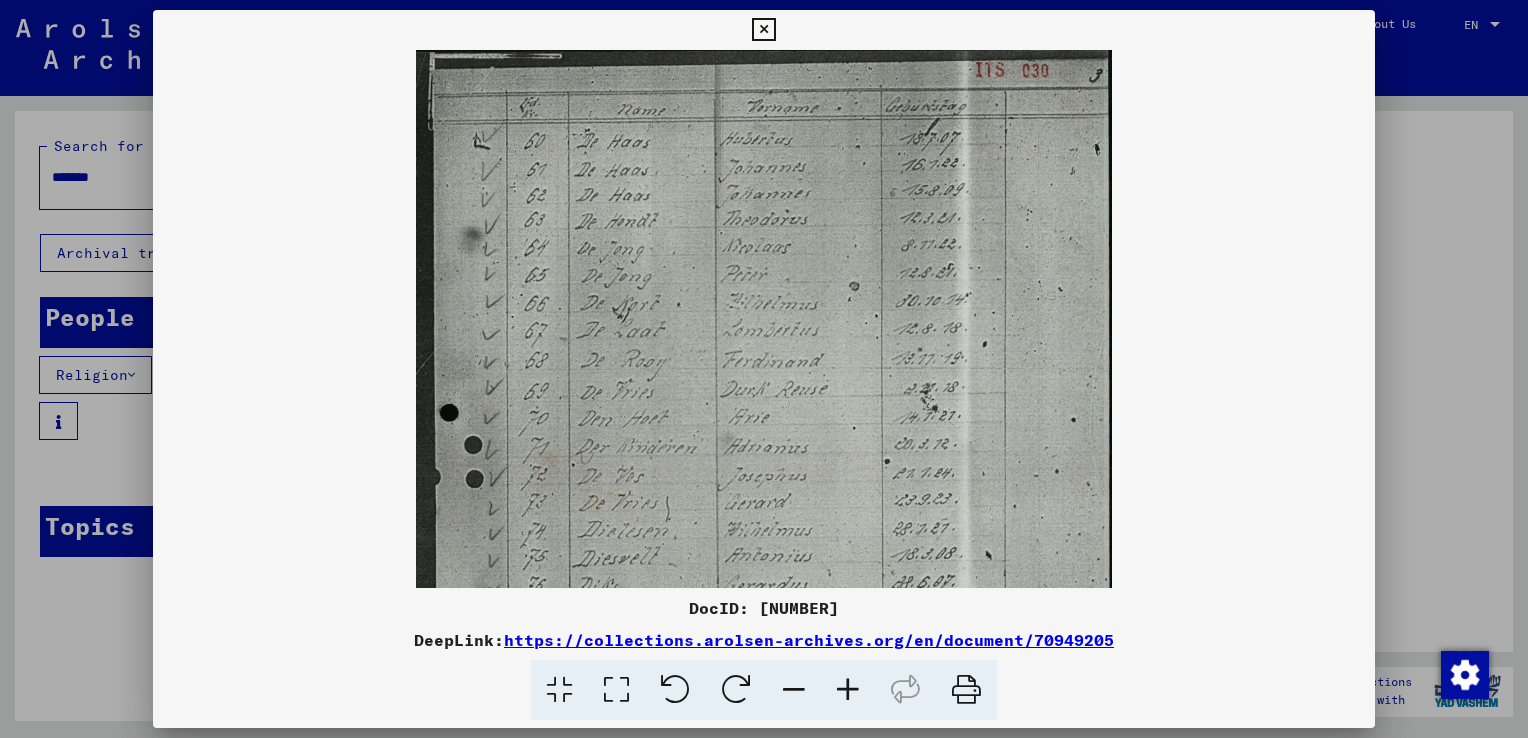 click at bounding box center [763, 30] 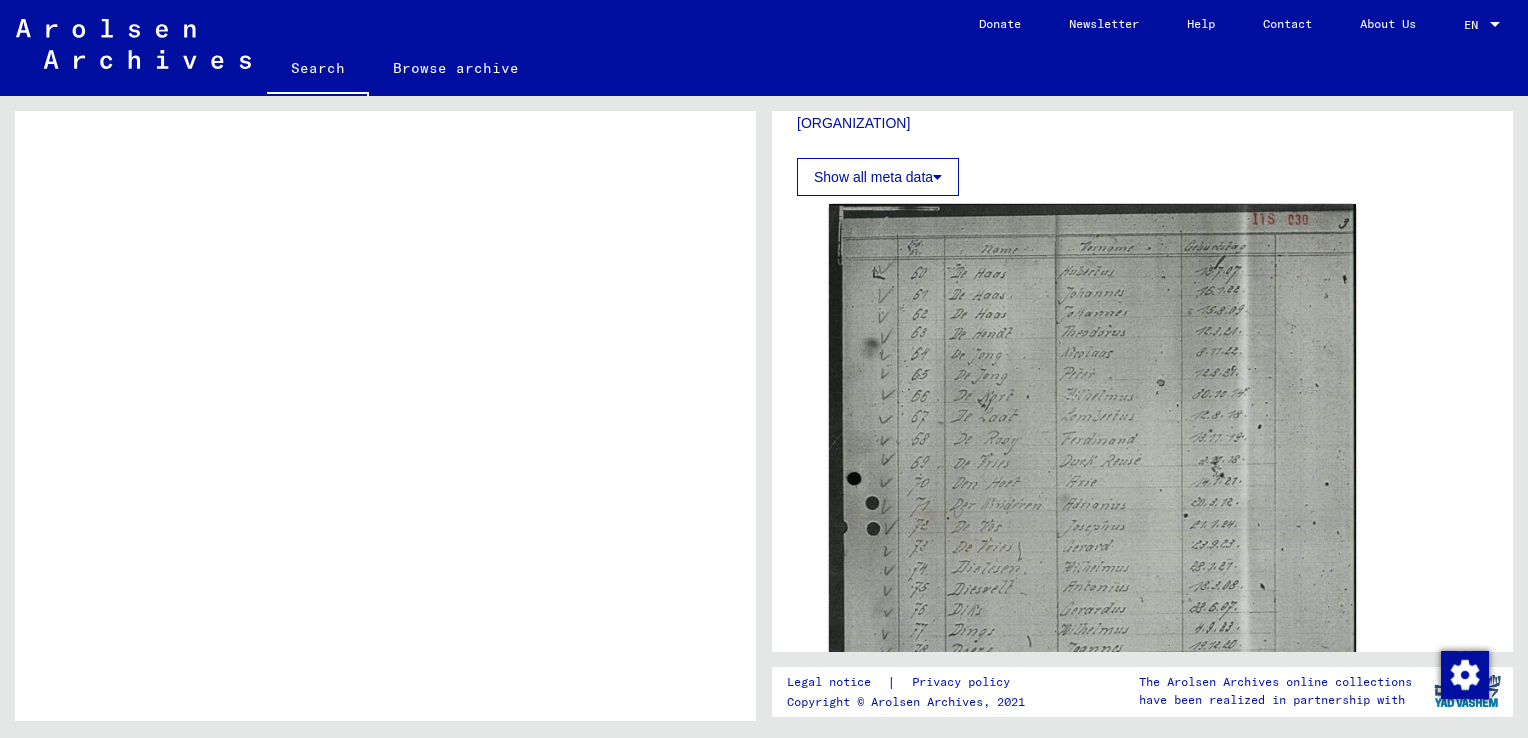 scroll, scrollTop: 0, scrollLeft: 0, axis: both 